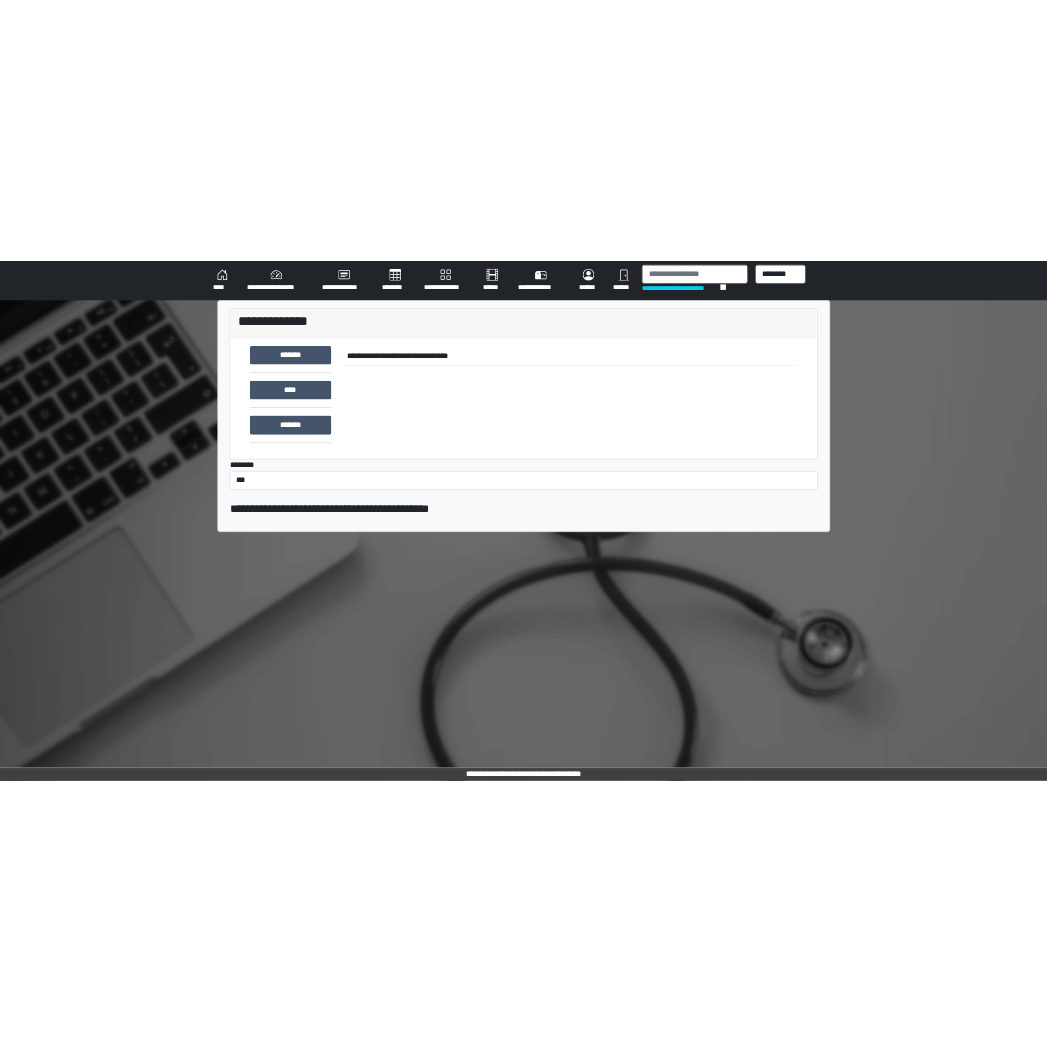 scroll, scrollTop: 0, scrollLeft: 0, axis: both 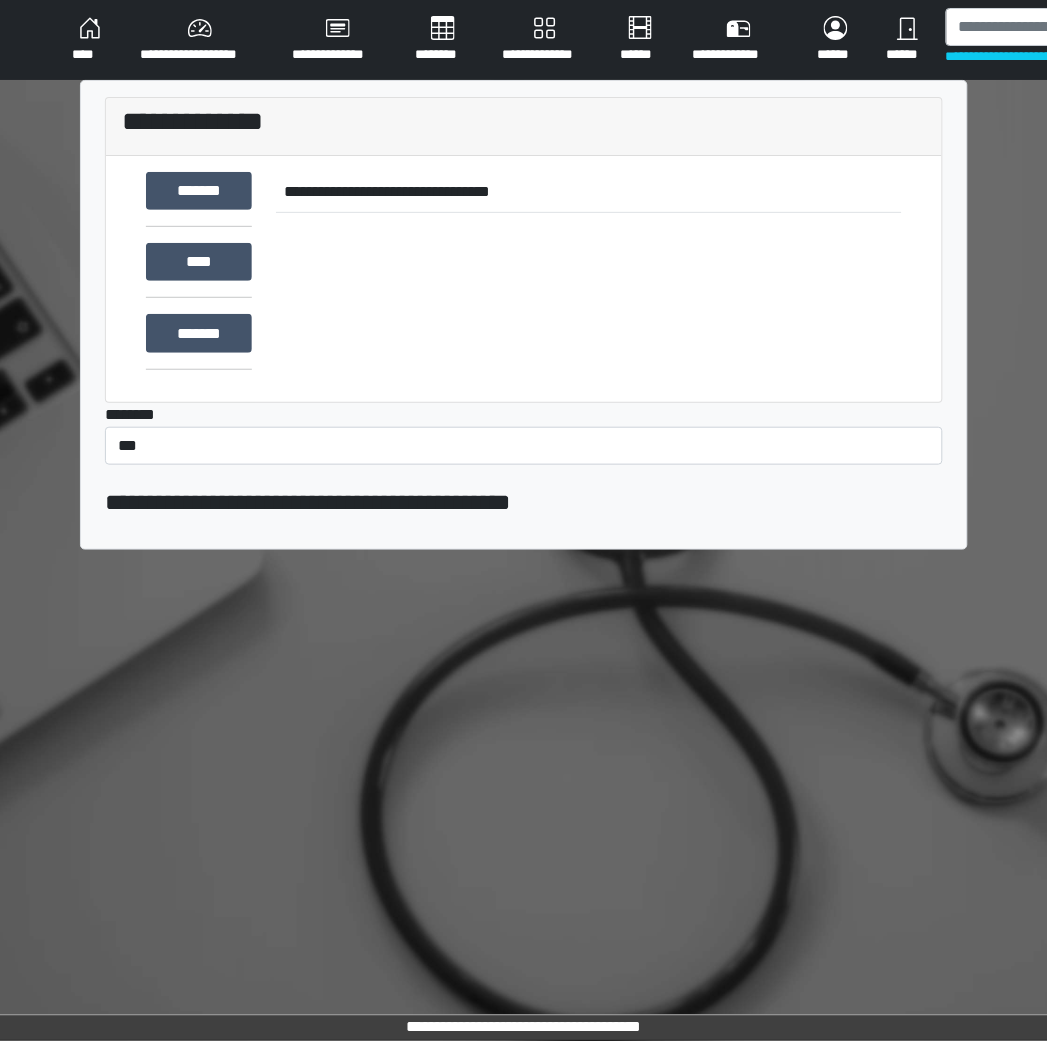 click on "**********" at bounding box center [545, 40] 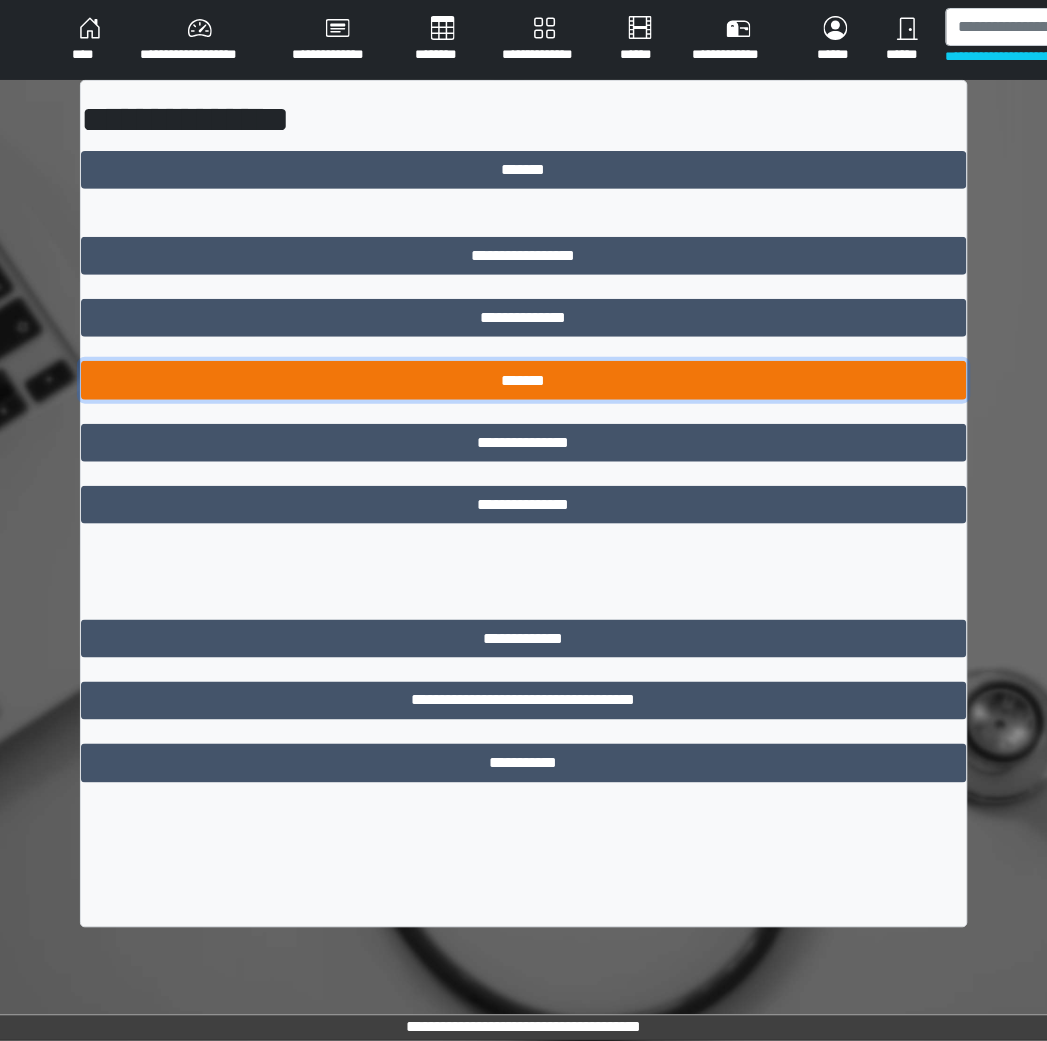 click on "*******" at bounding box center [524, 380] 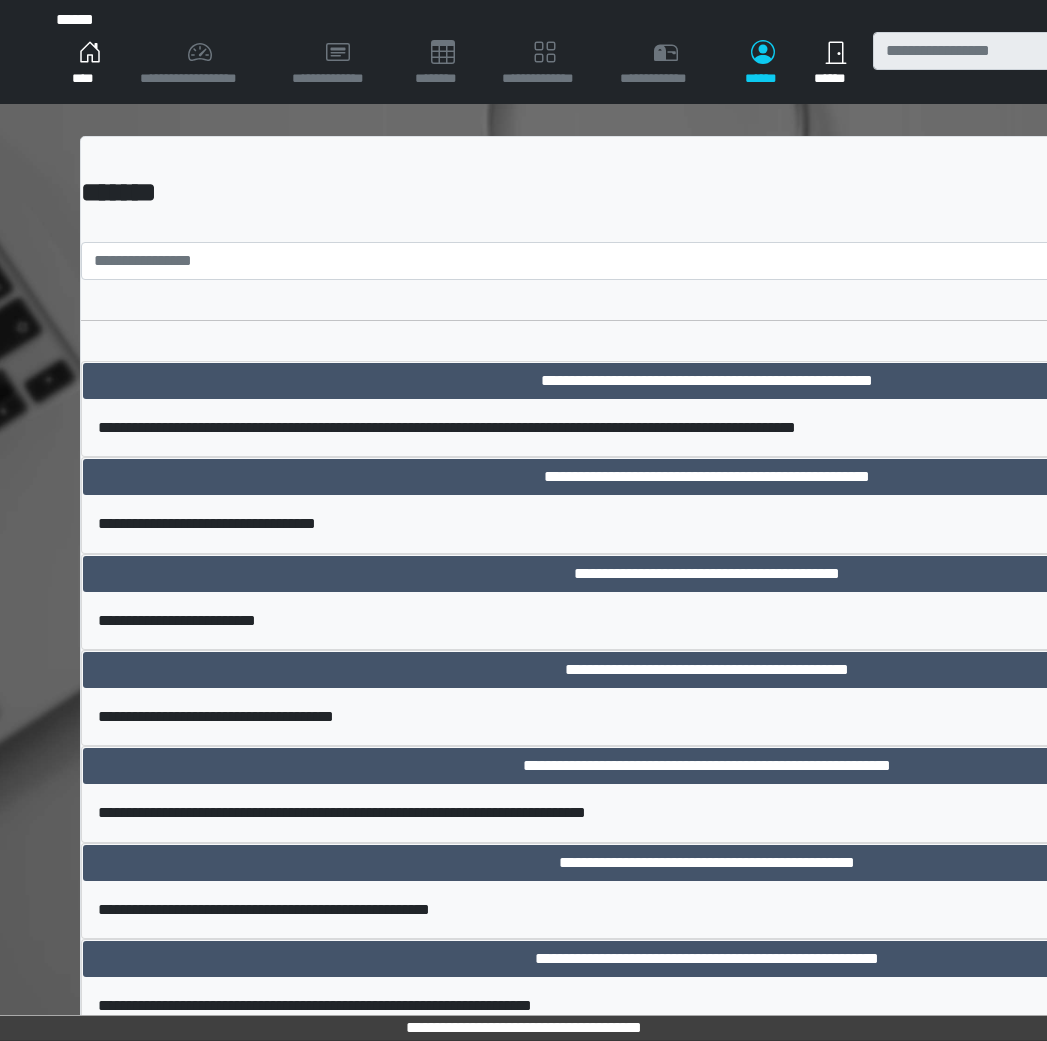 scroll, scrollTop: 0, scrollLeft: 0, axis: both 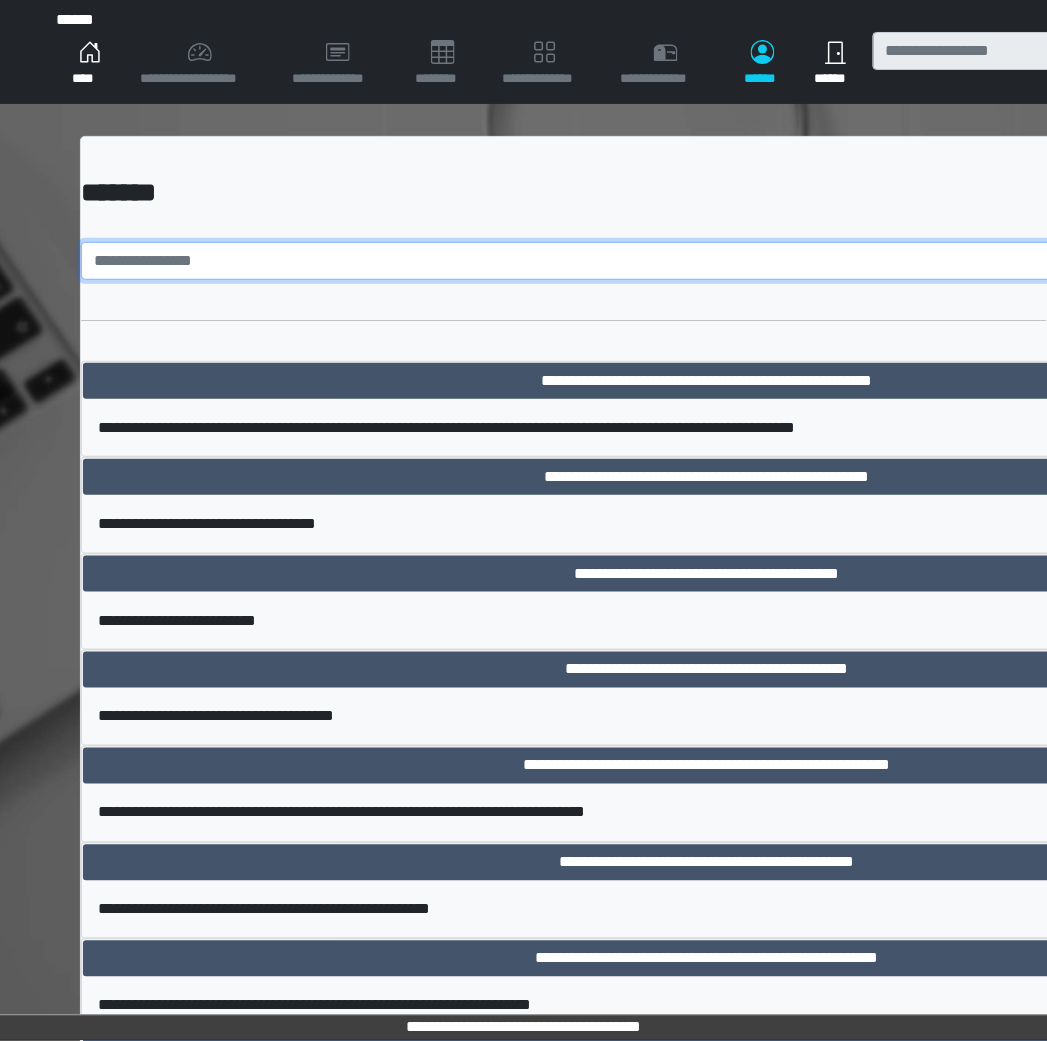 click at bounding box center [707, 261] 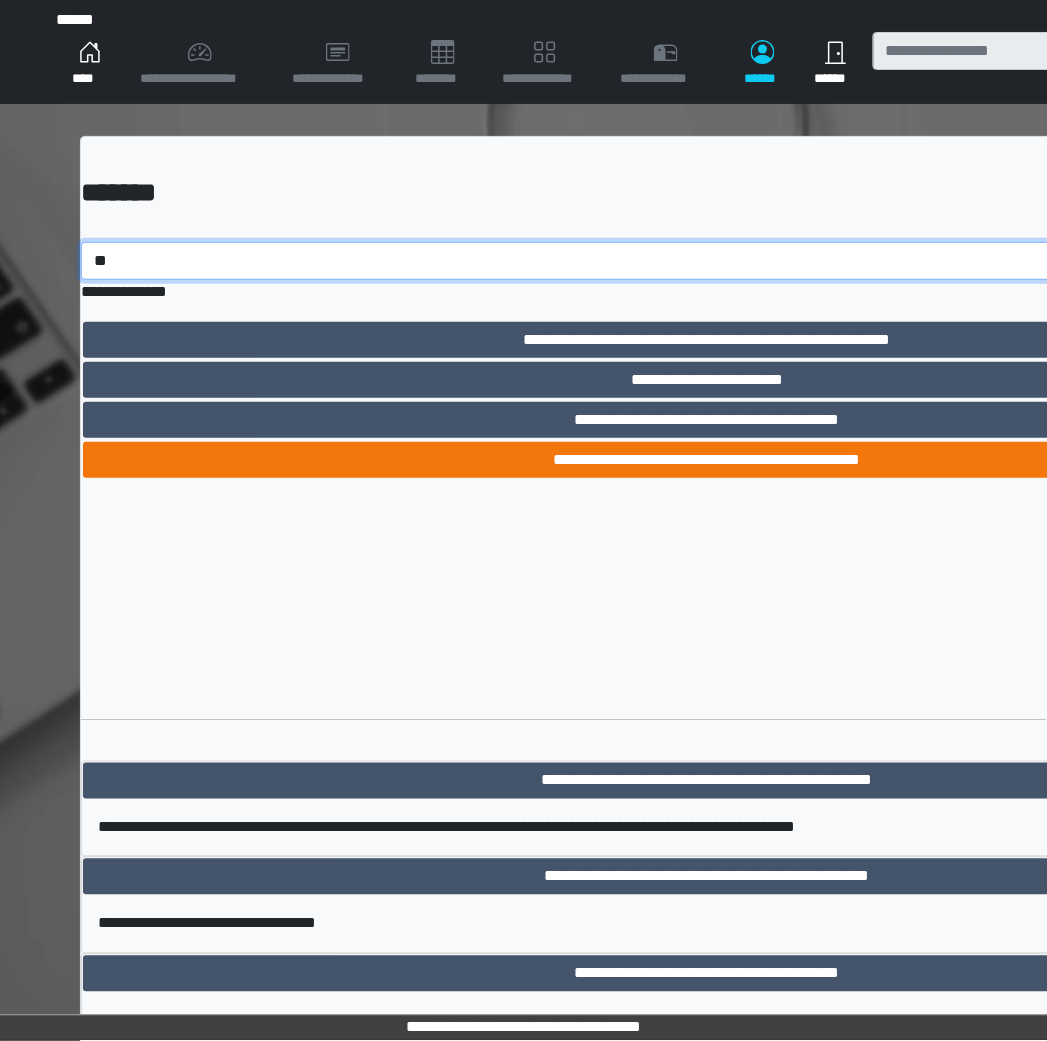 type on "**" 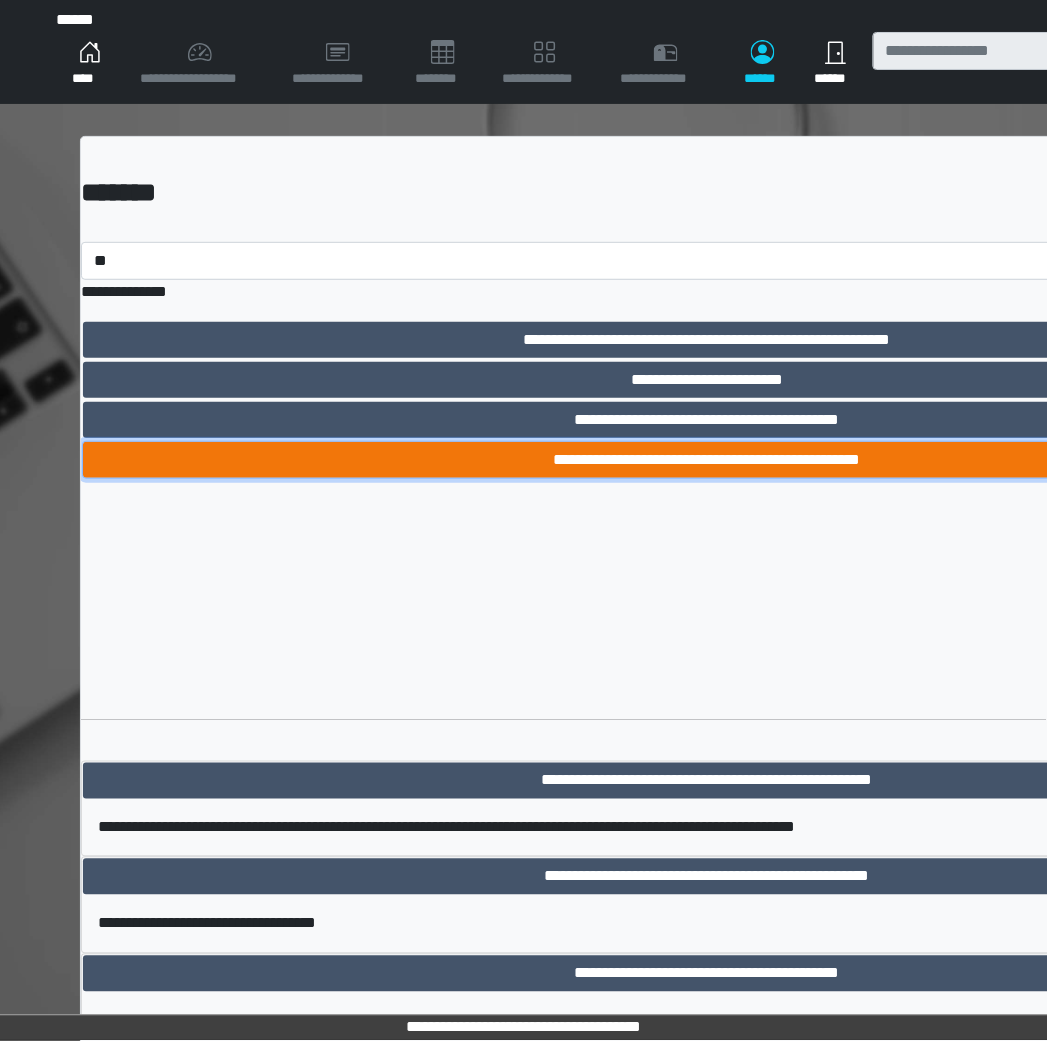 click on "**********" at bounding box center (707, 460) 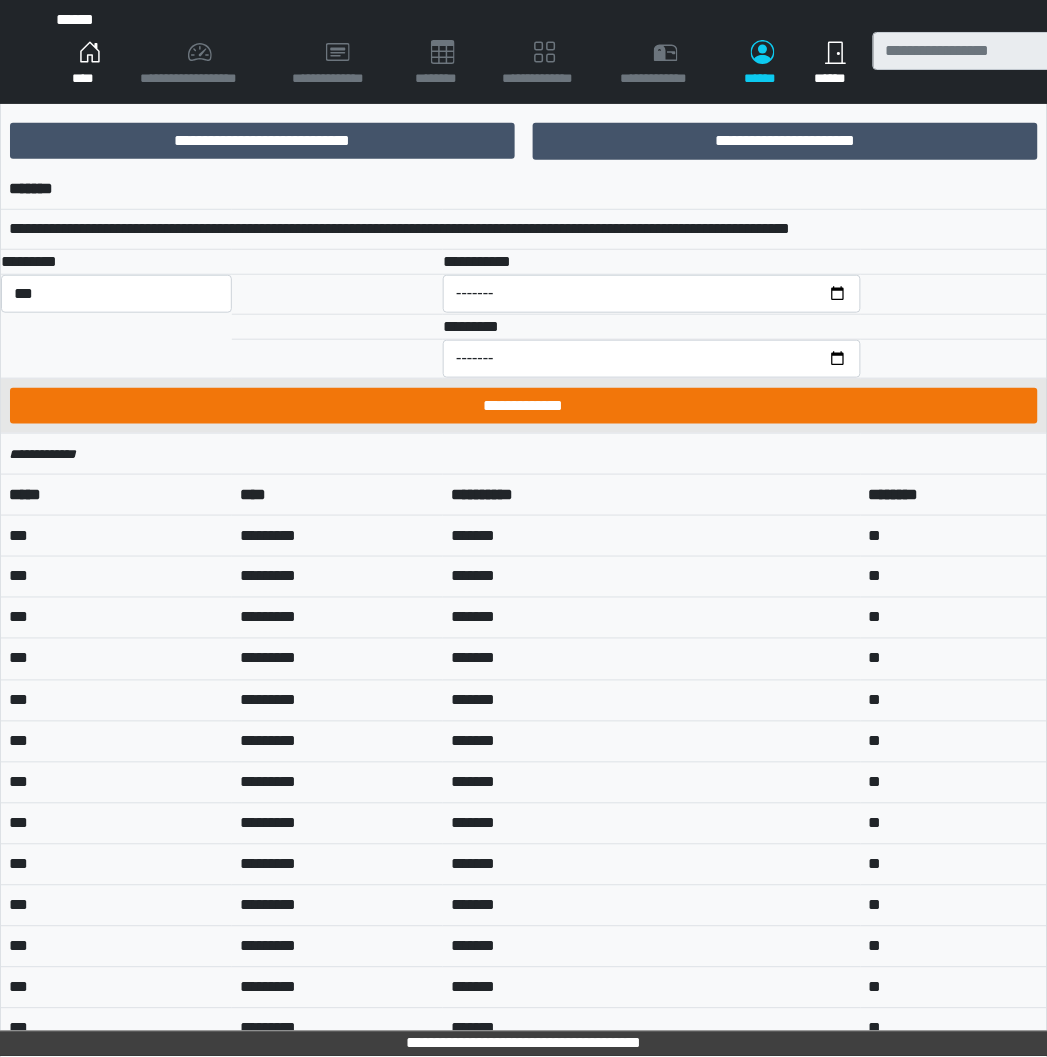 scroll, scrollTop: 0, scrollLeft: 0, axis: both 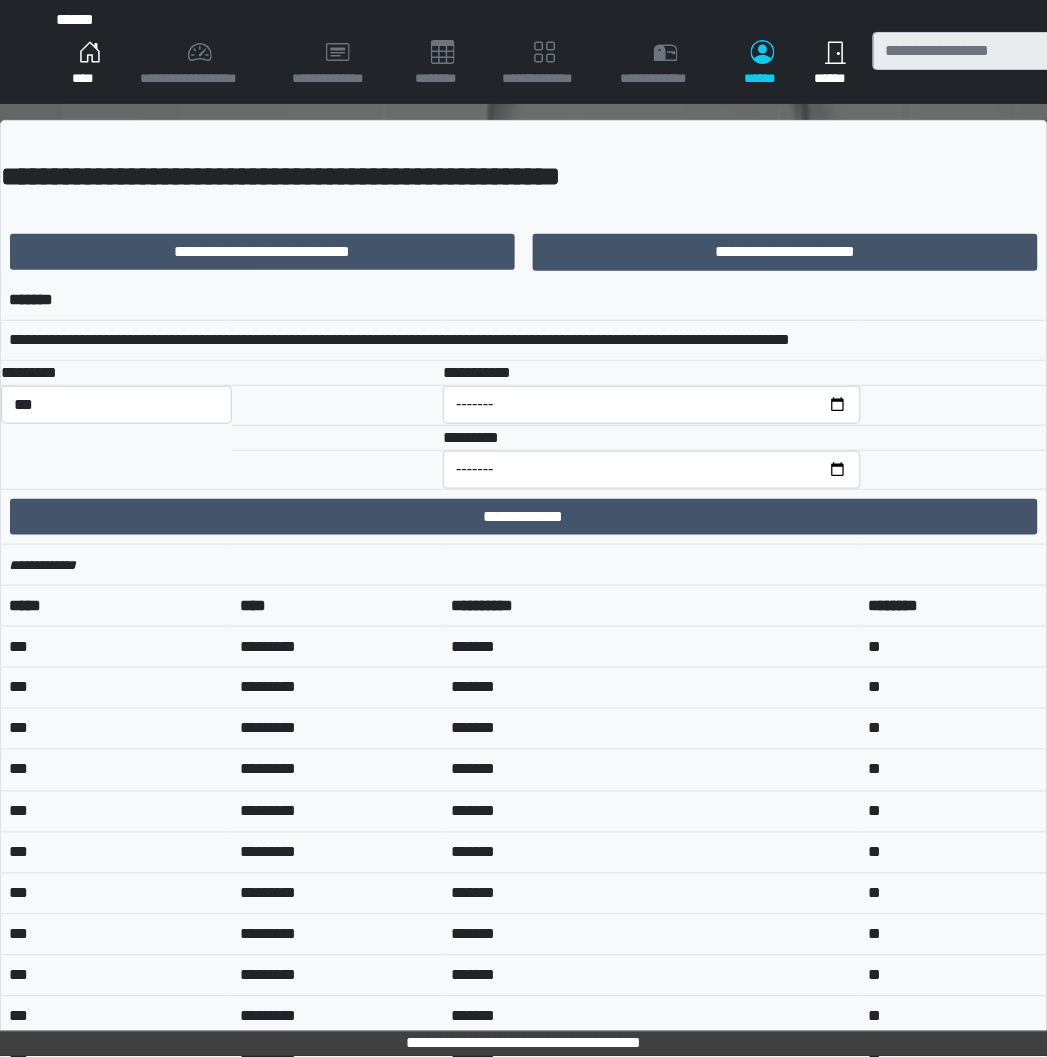 click on "****" at bounding box center [90, 64] 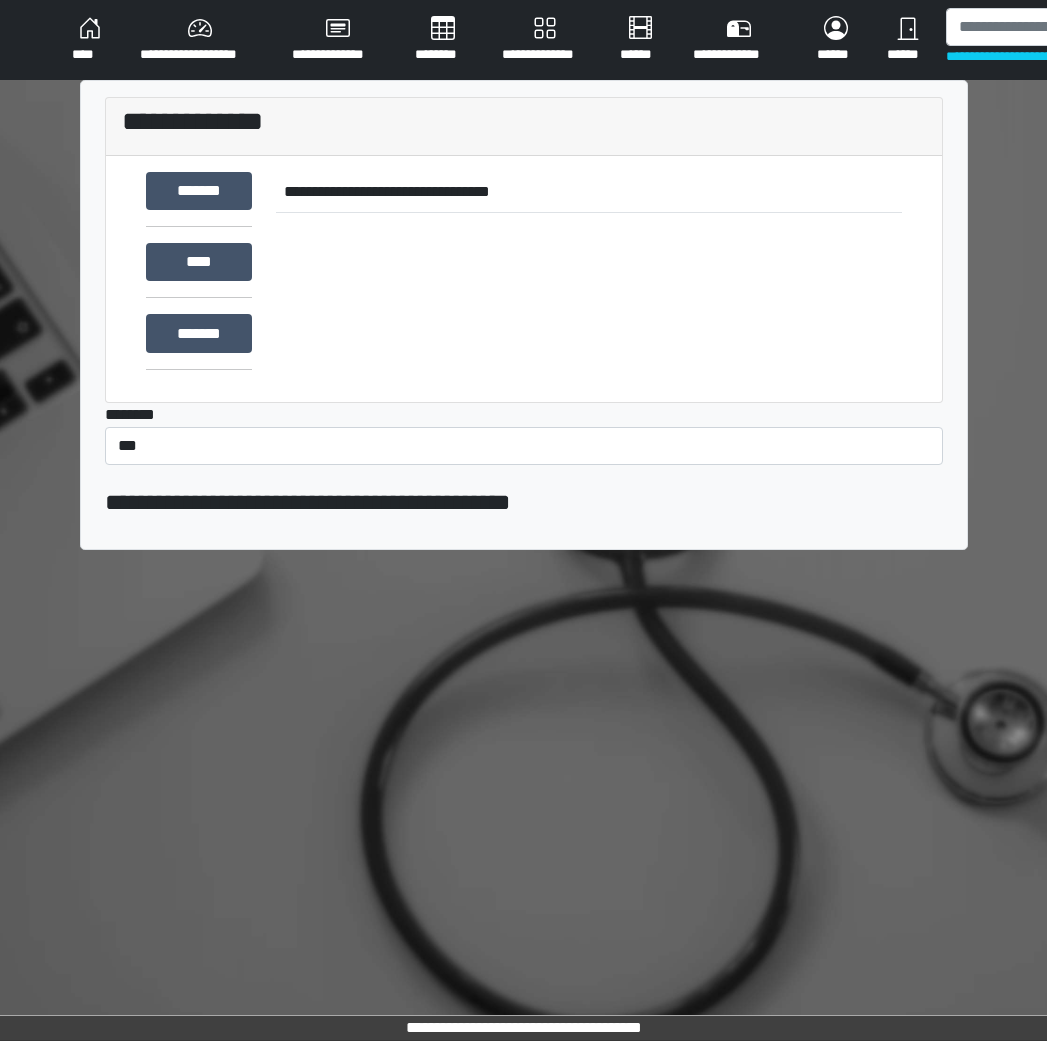 scroll, scrollTop: 0, scrollLeft: 0, axis: both 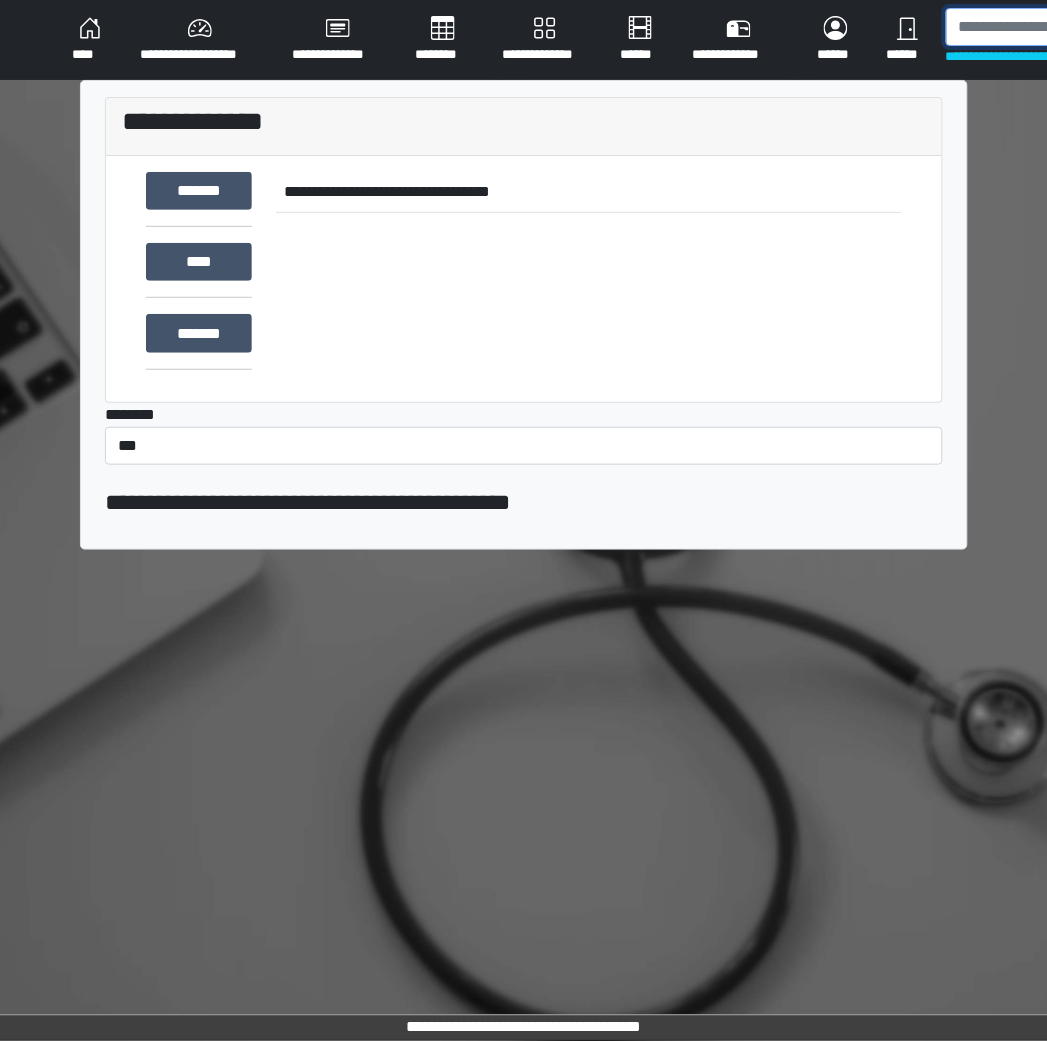 click at bounding box center (1053, 27) 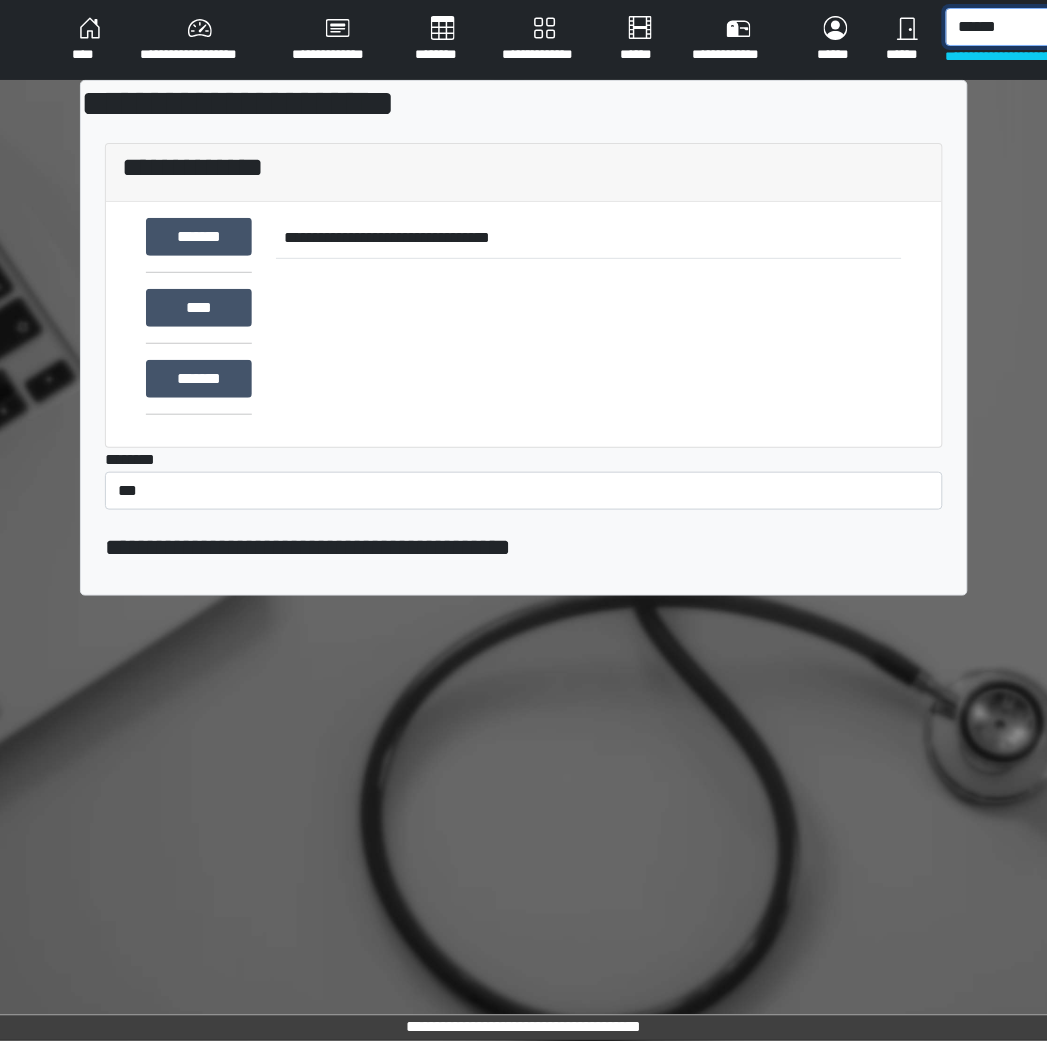 scroll, scrollTop: 0, scrollLeft: 238, axis: horizontal 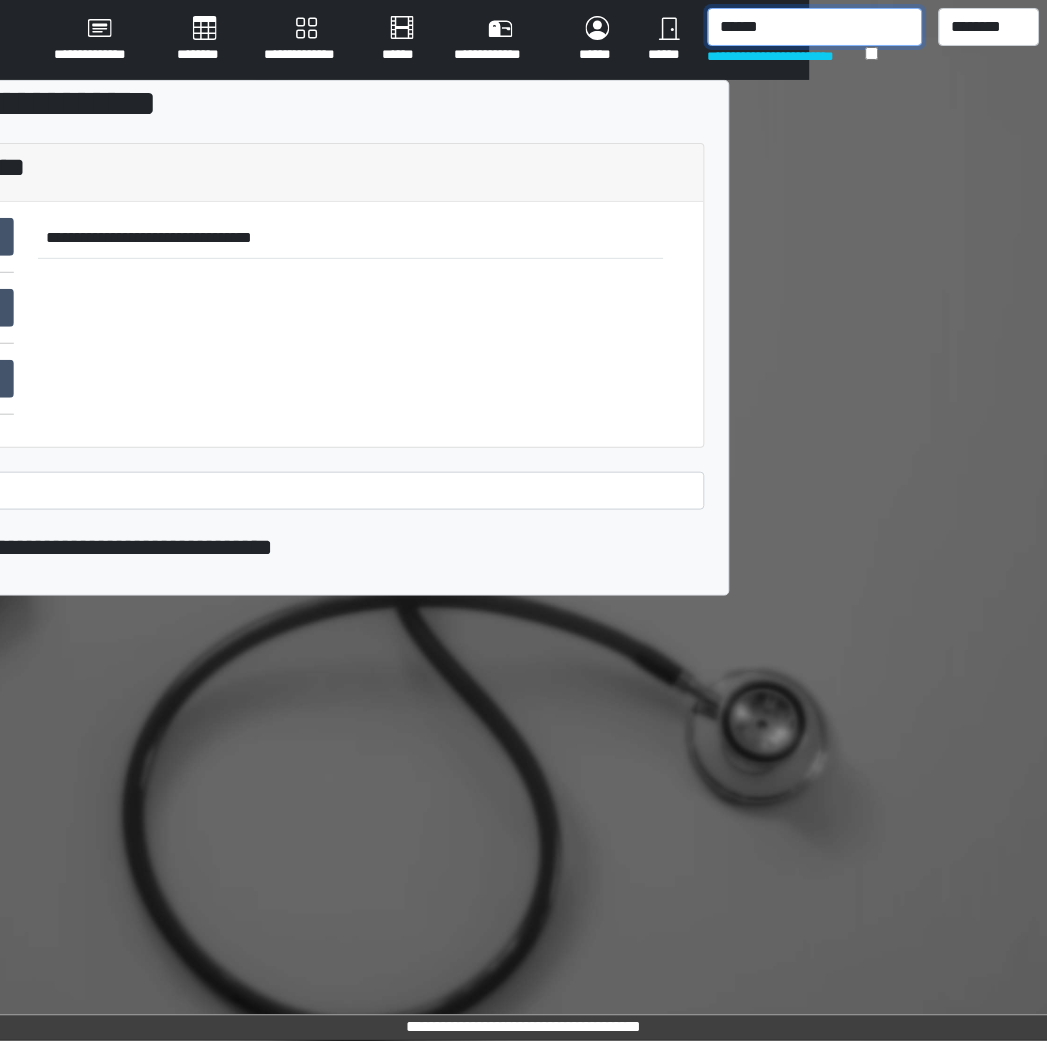 type on "******" 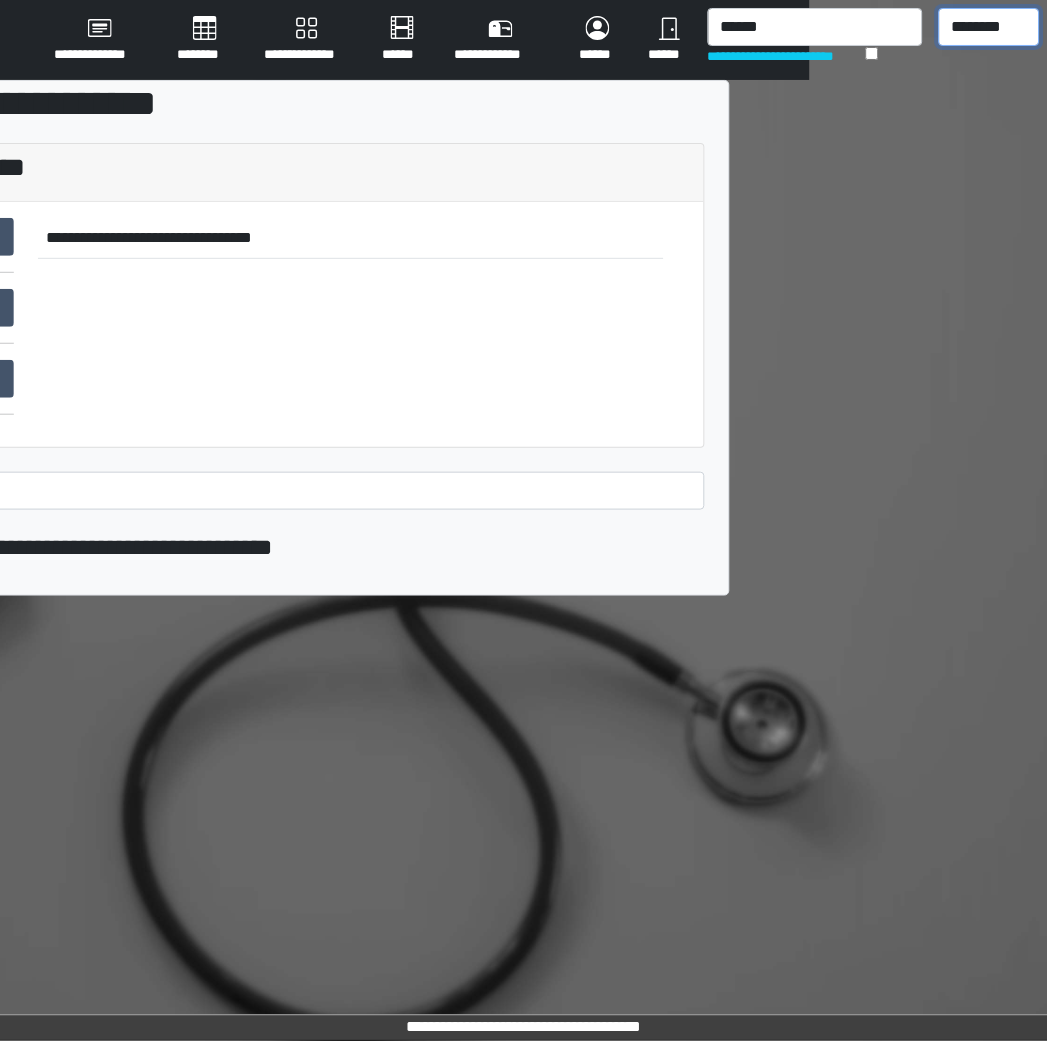 click on "******** *** ******** *** ******** ***** ***" at bounding box center [990, 27] 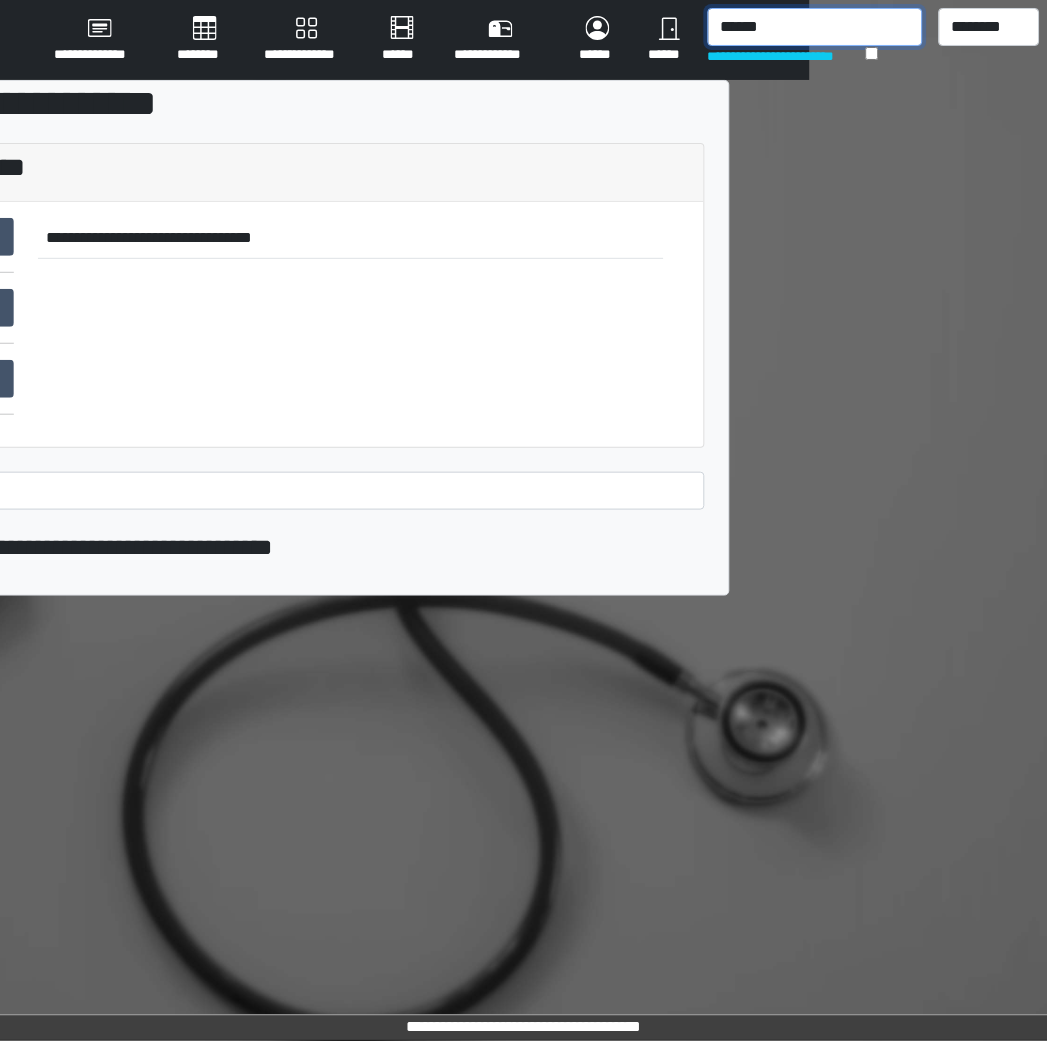 click on "******" at bounding box center [815, 27] 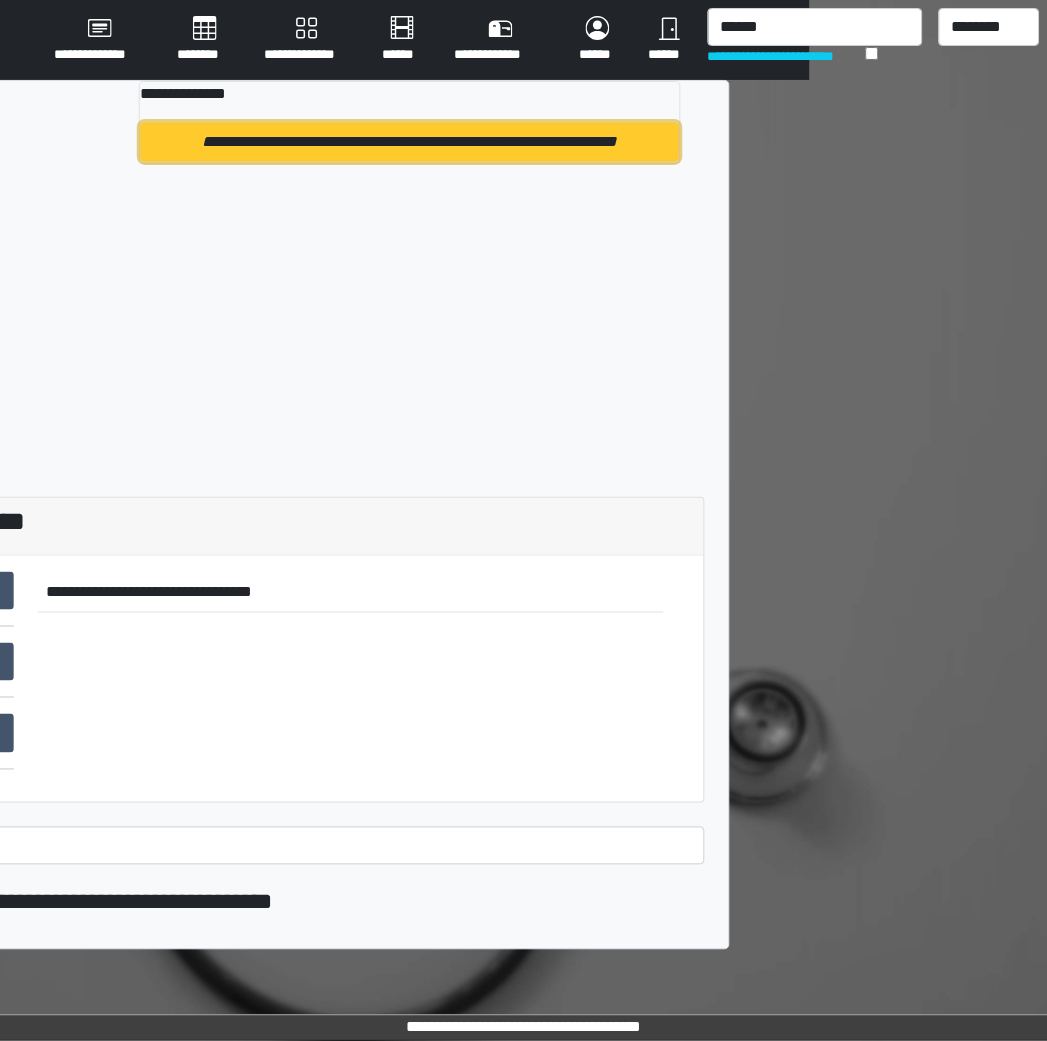 click on "**********" at bounding box center (410, 142) 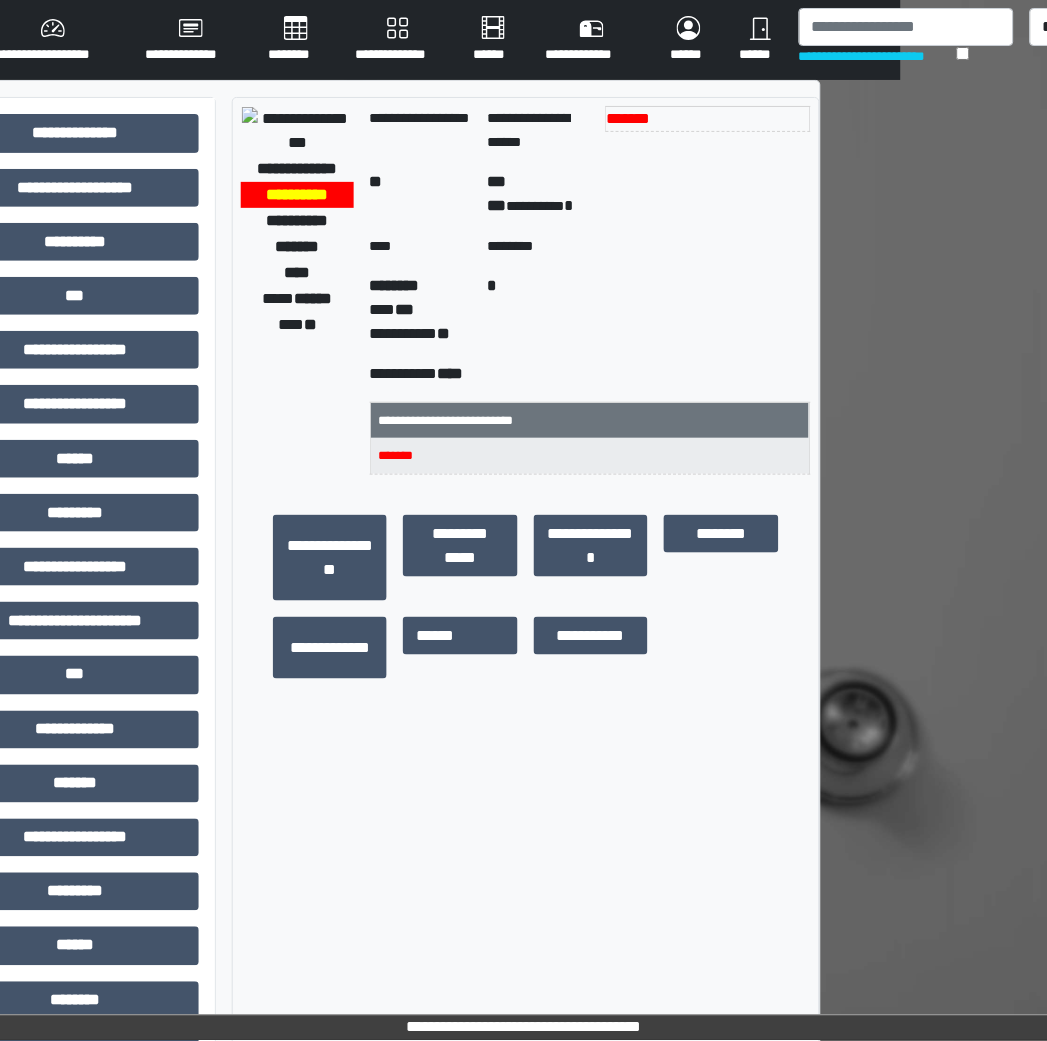 scroll, scrollTop: 0, scrollLeft: 143, axis: horizontal 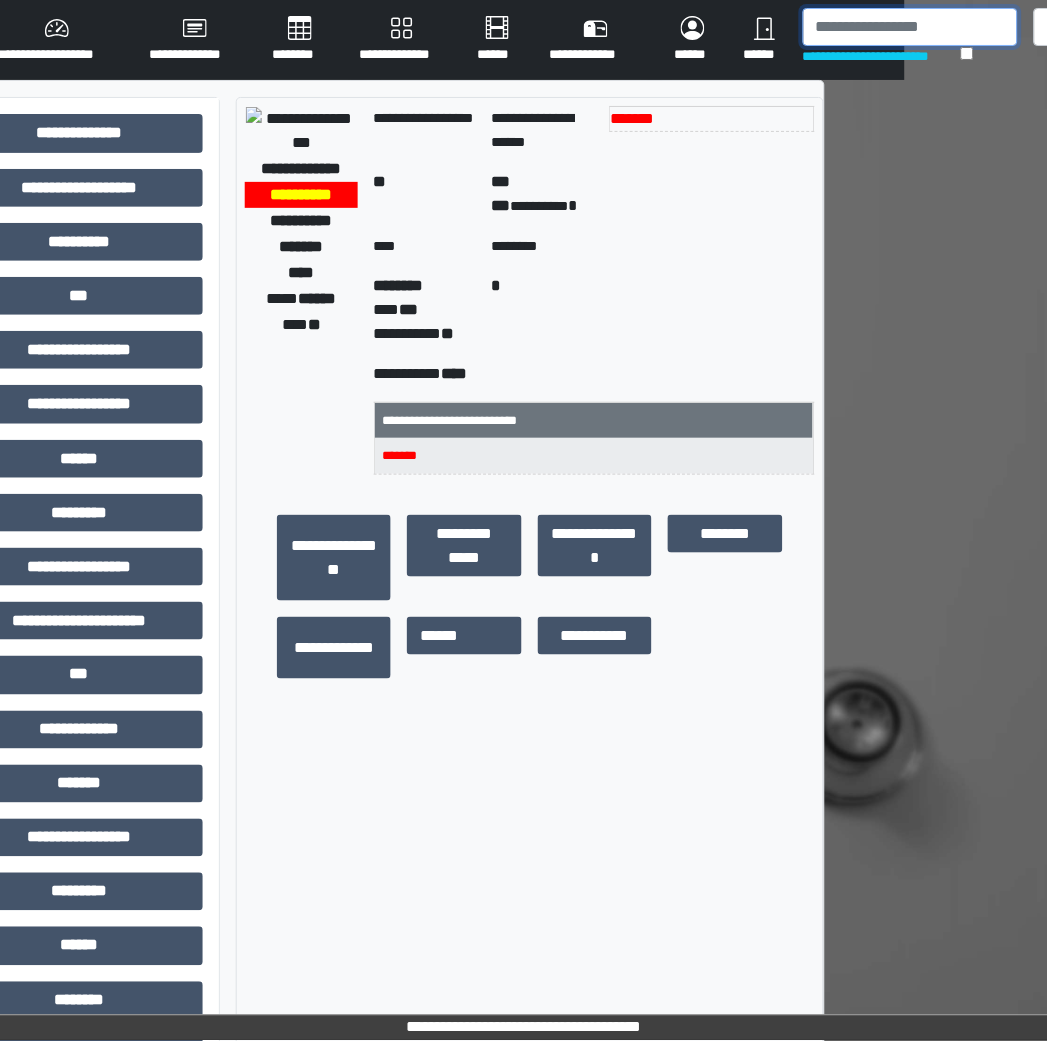 click at bounding box center [910, 27] 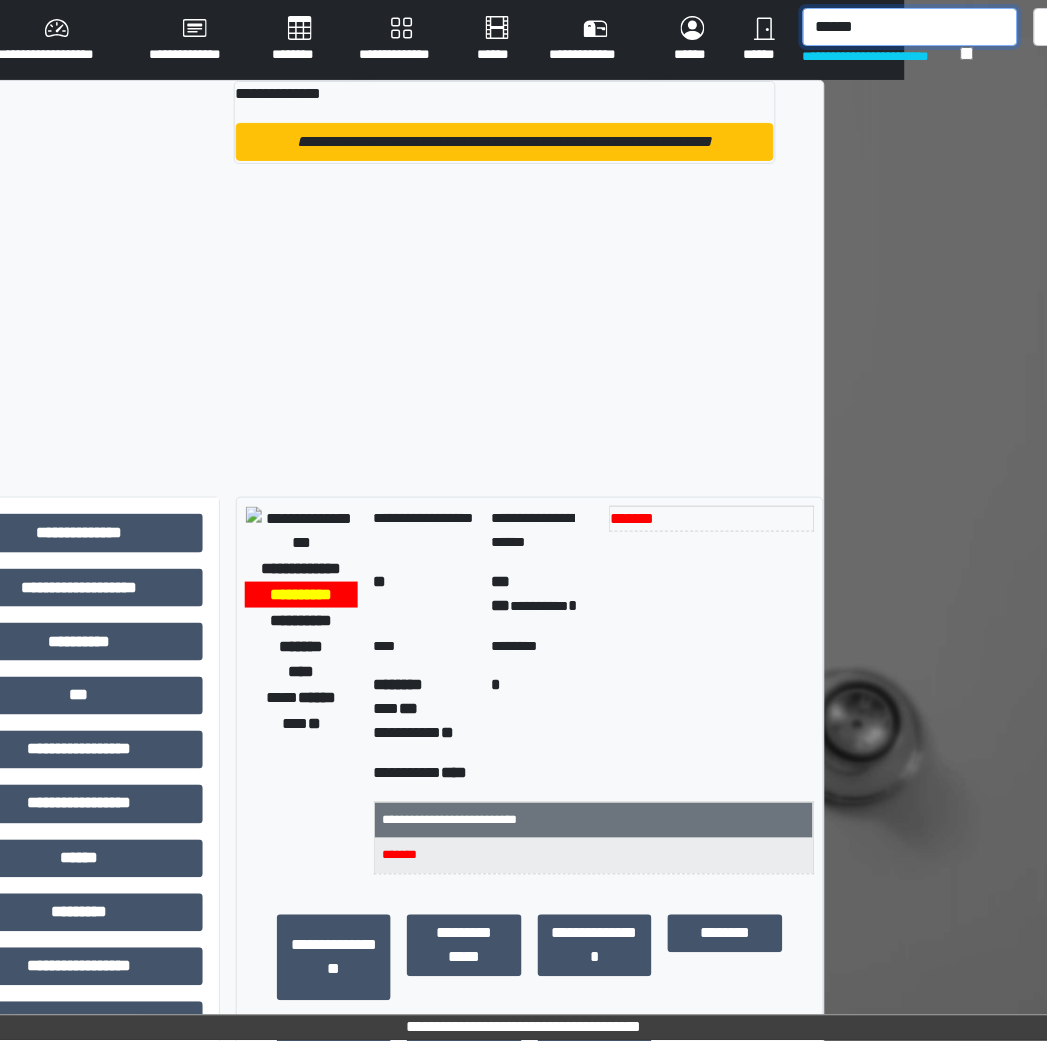 click on "******" at bounding box center [910, 27] 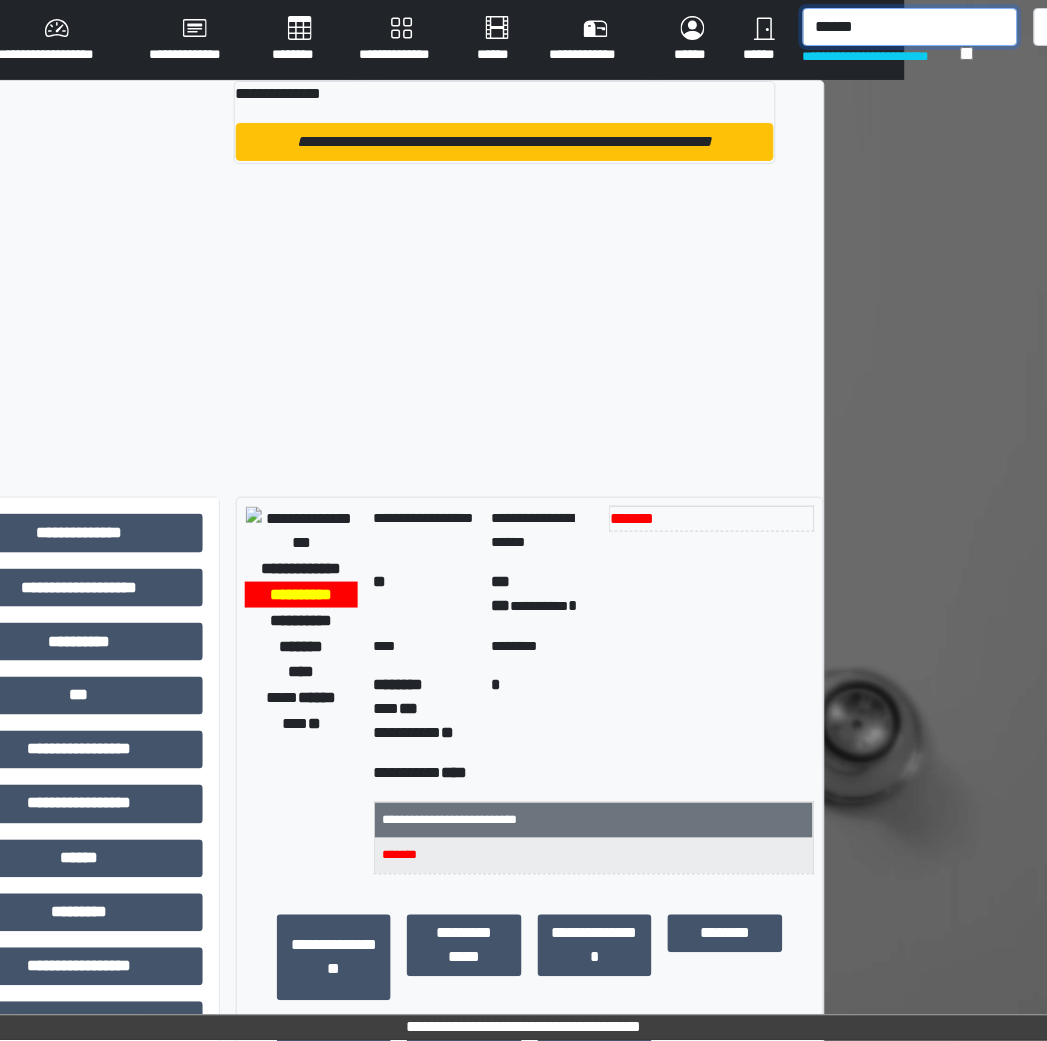 click on "******" at bounding box center (910, 27) 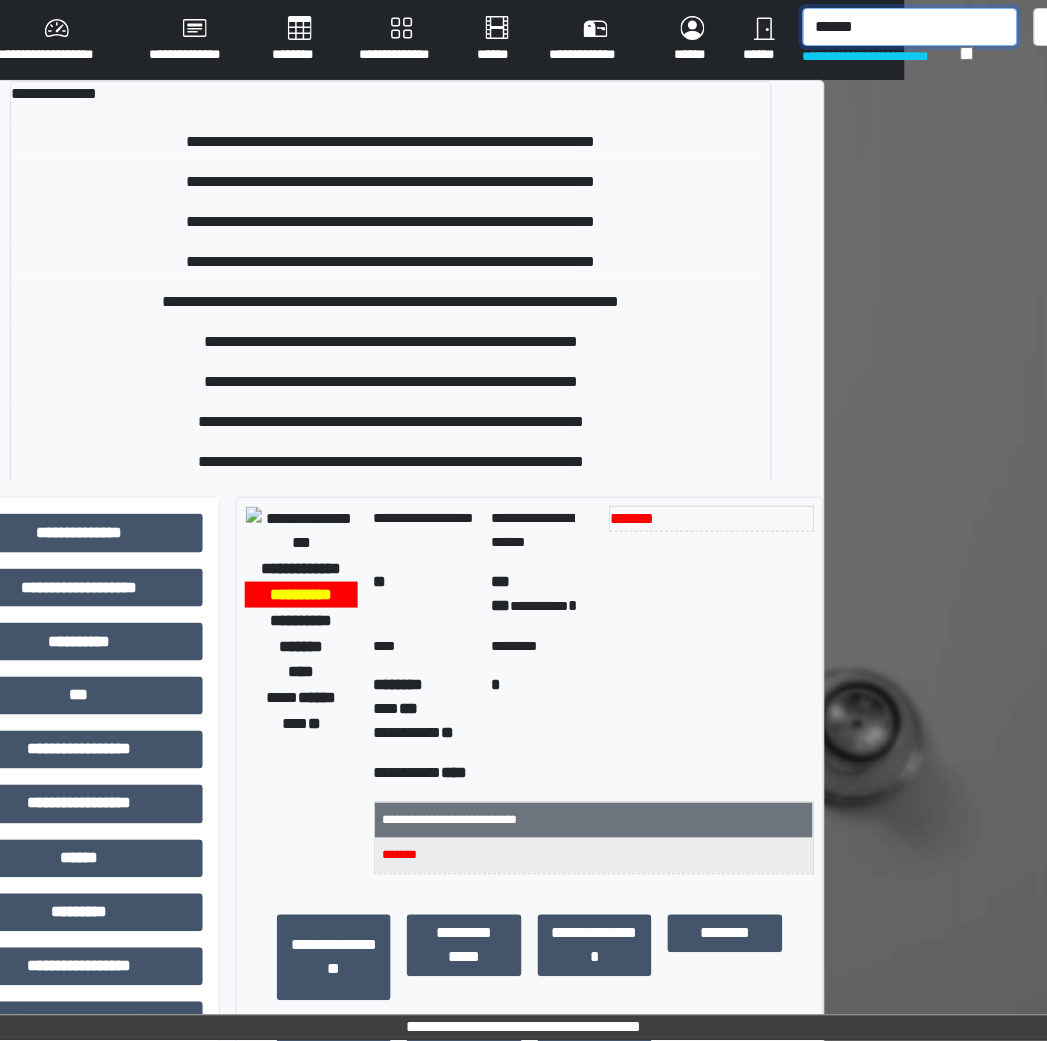 type on "******" 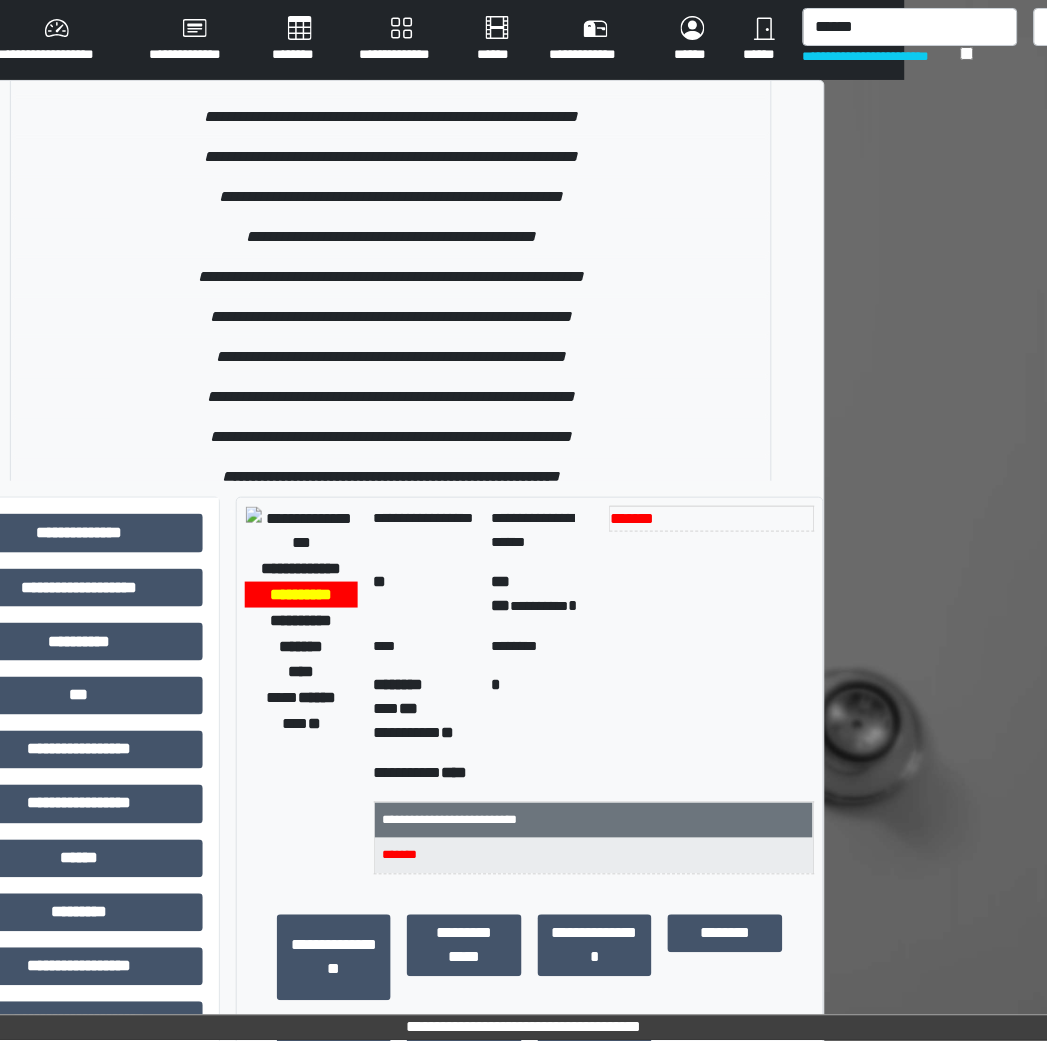 scroll, scrollTop: 16111, scrollLeft: 0, axis: vertical 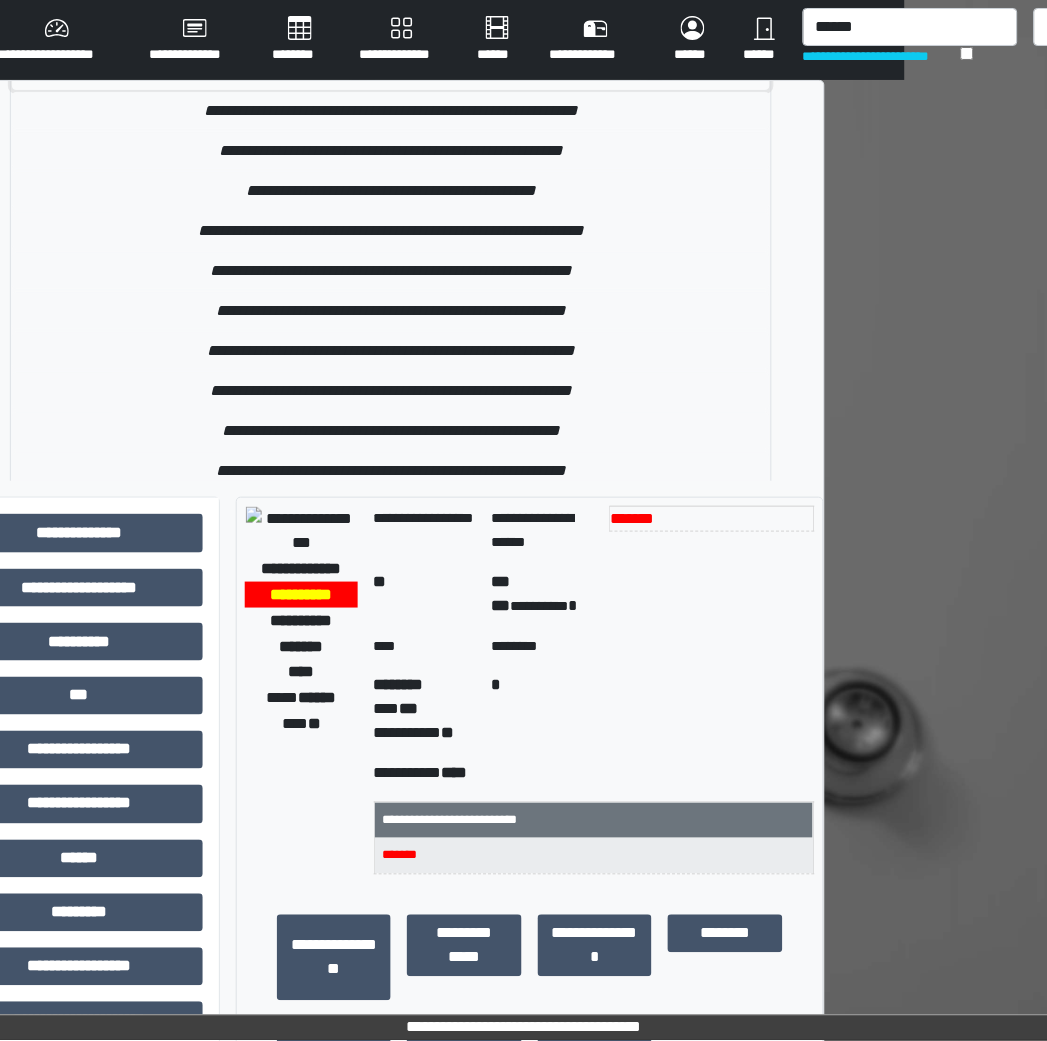 click on "**********" at bounding box center [391, 71] 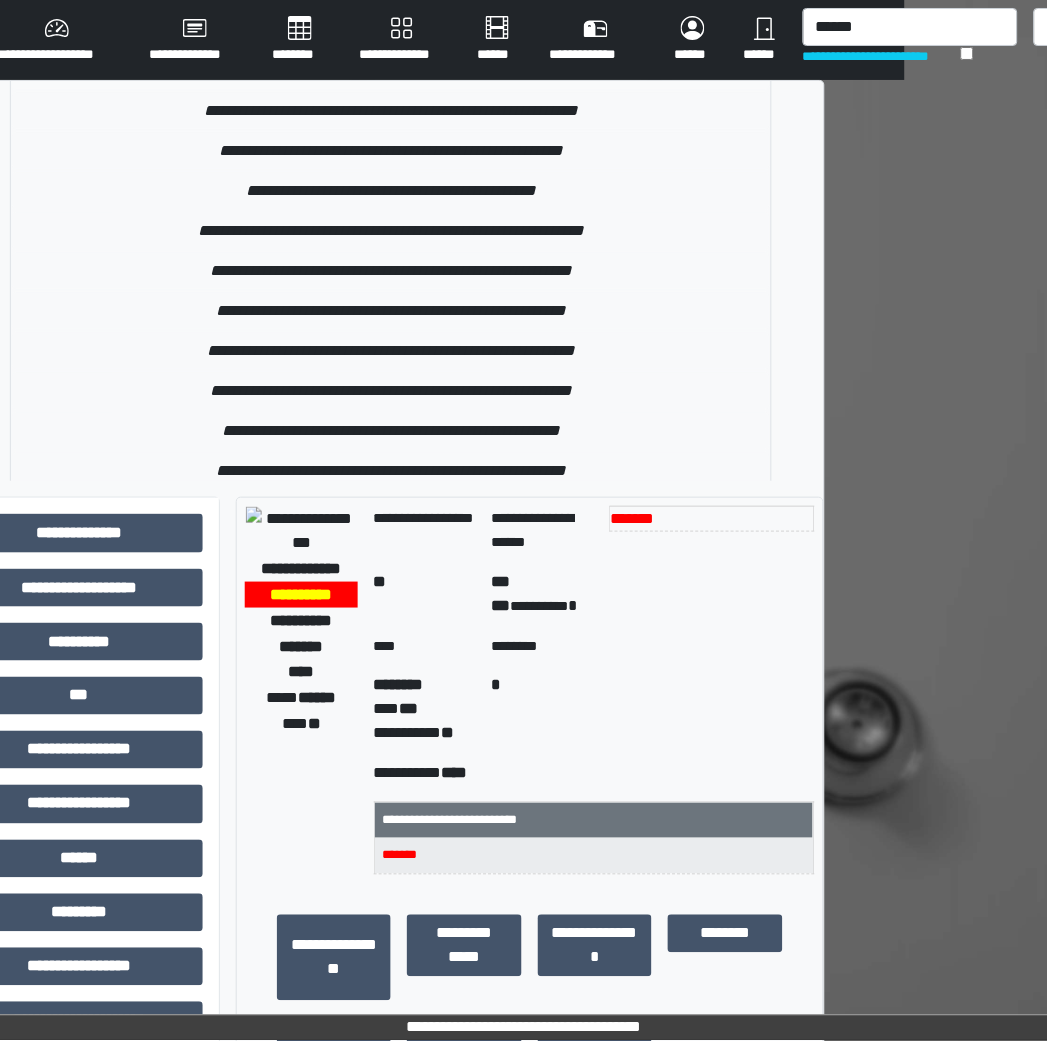 type 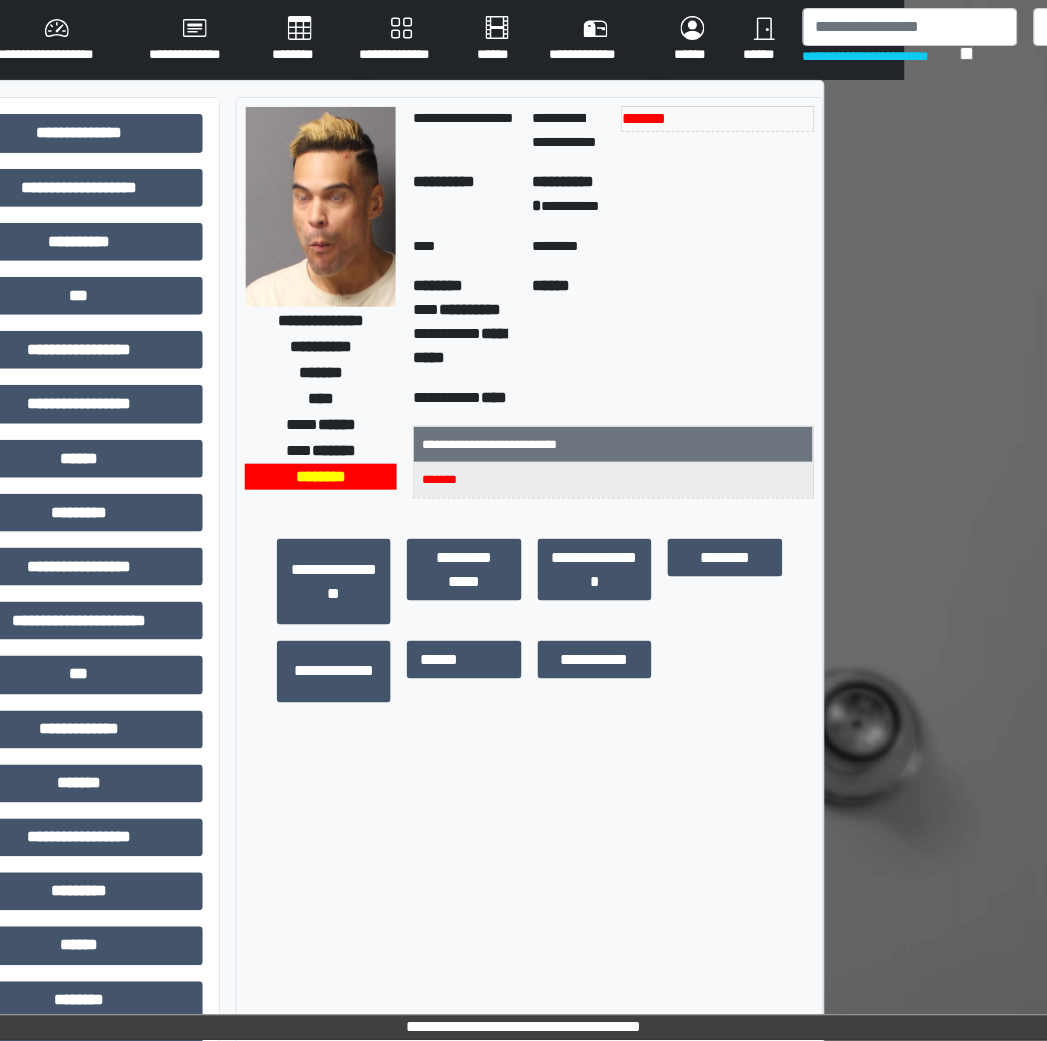 click on "**********" at bounding box center [57, 40] 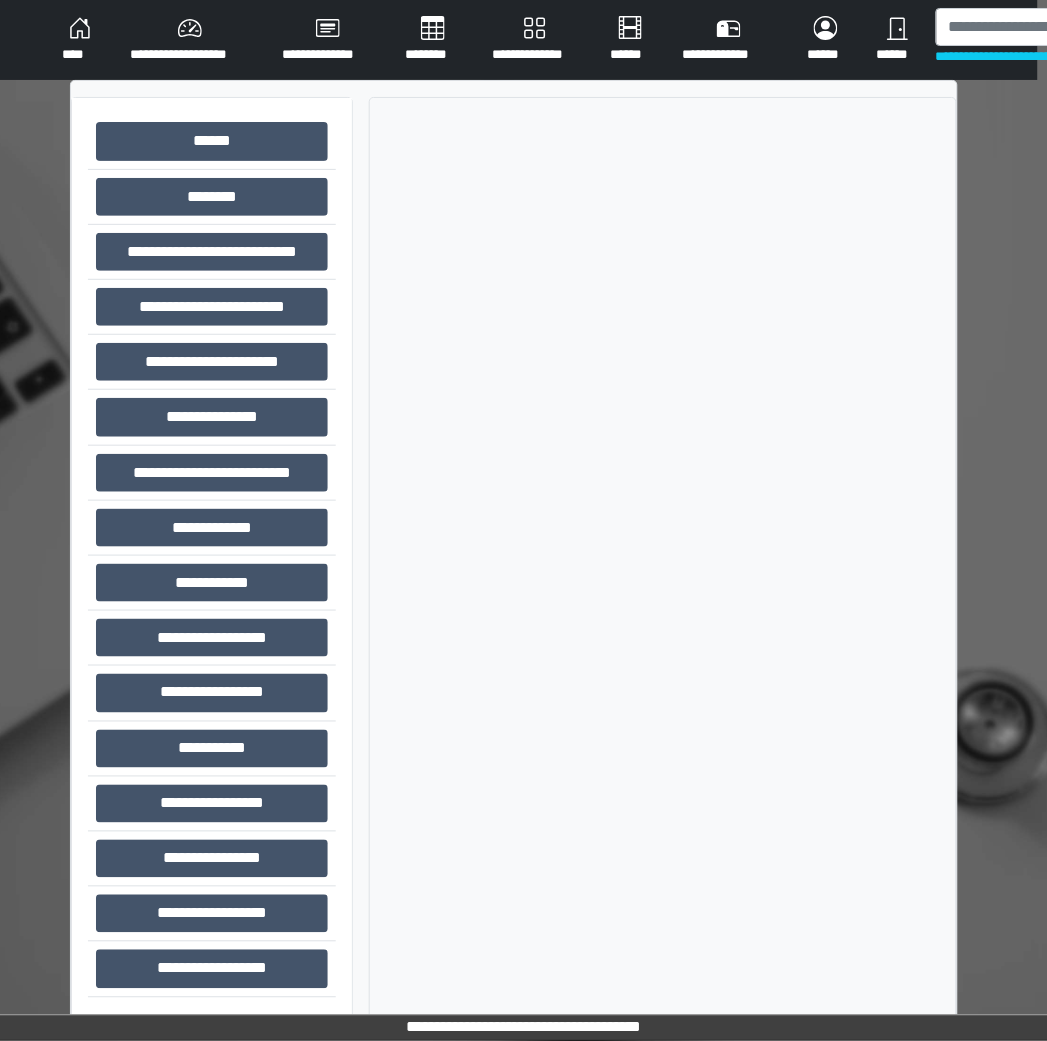 scroll, scrollTop: 0, scrollLeft: 0, axis: both 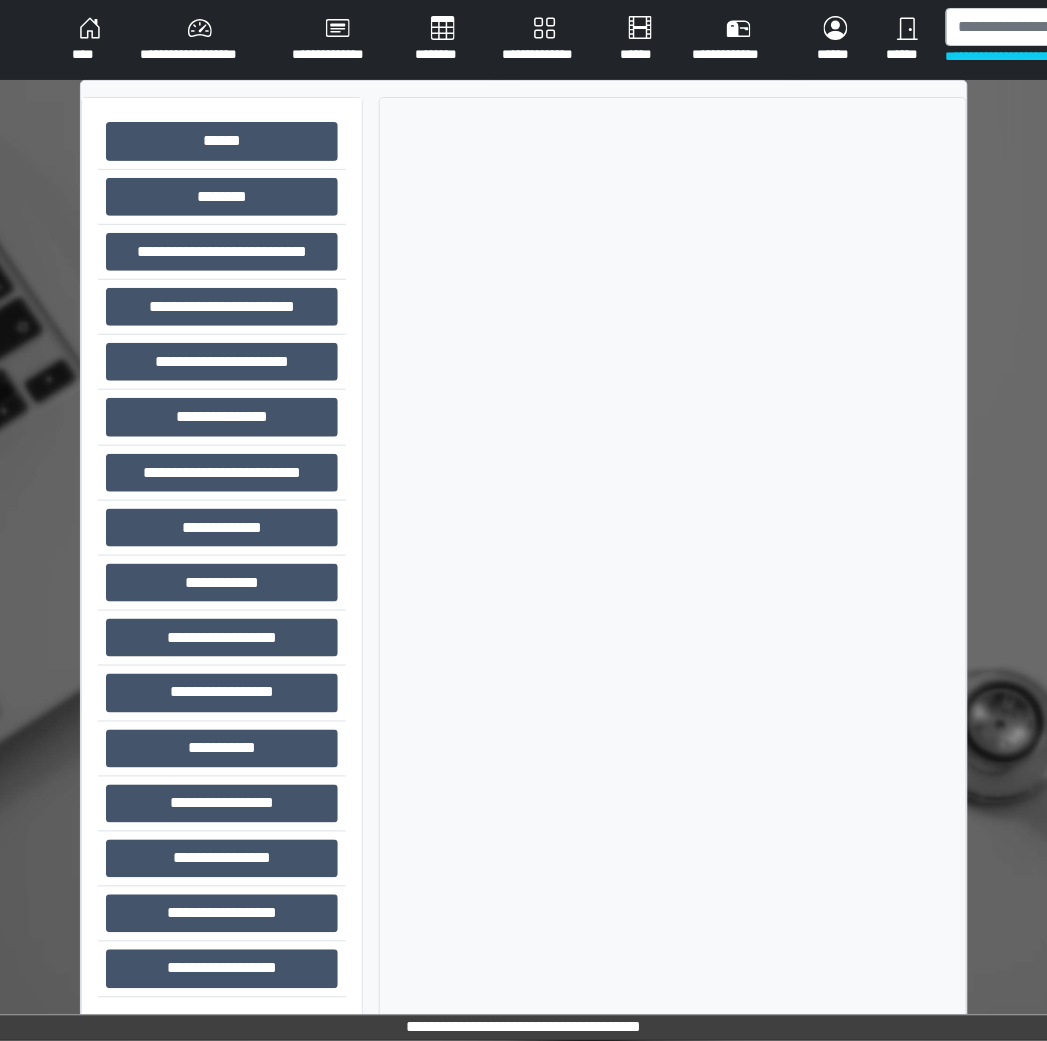 click at bounding box center (673, 564) 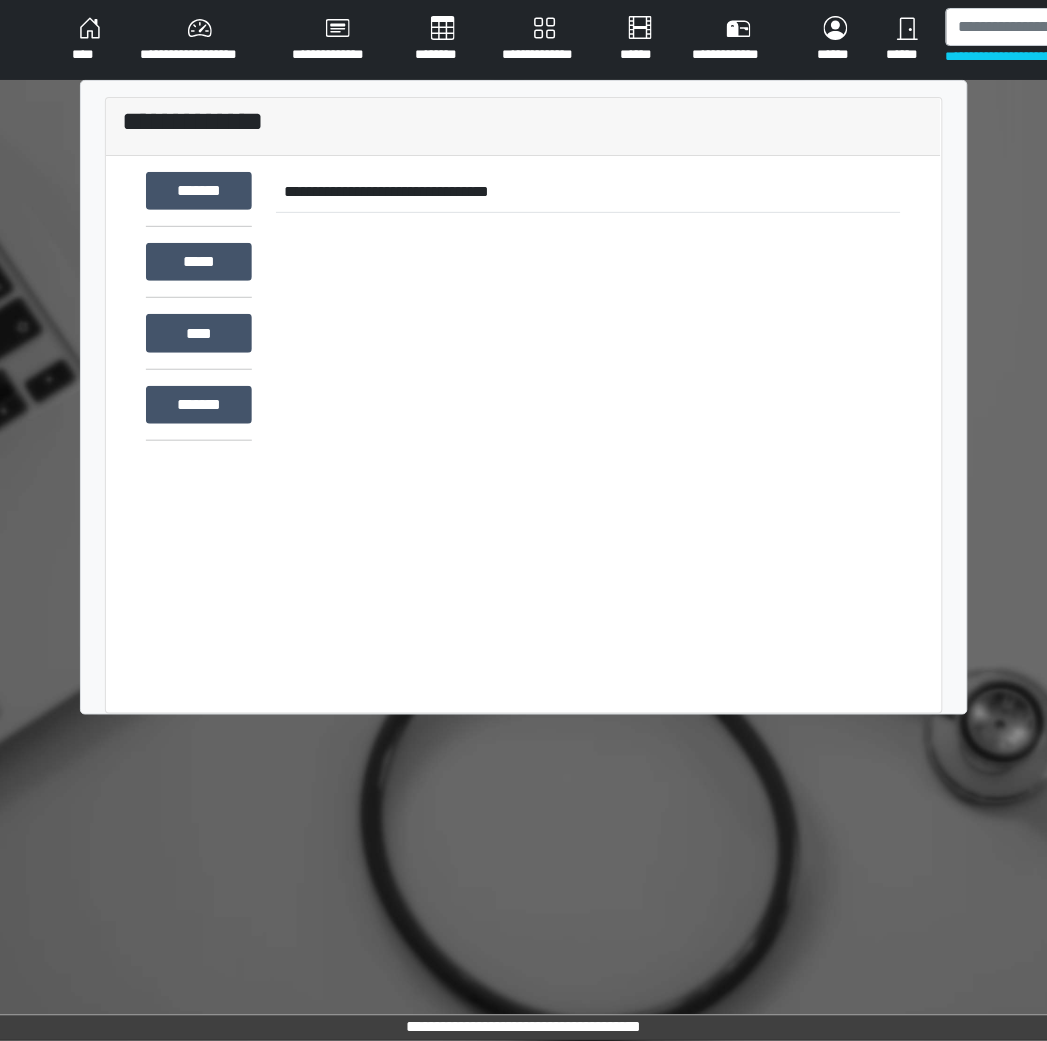 click on "**********" at bounding box center (337, 40) 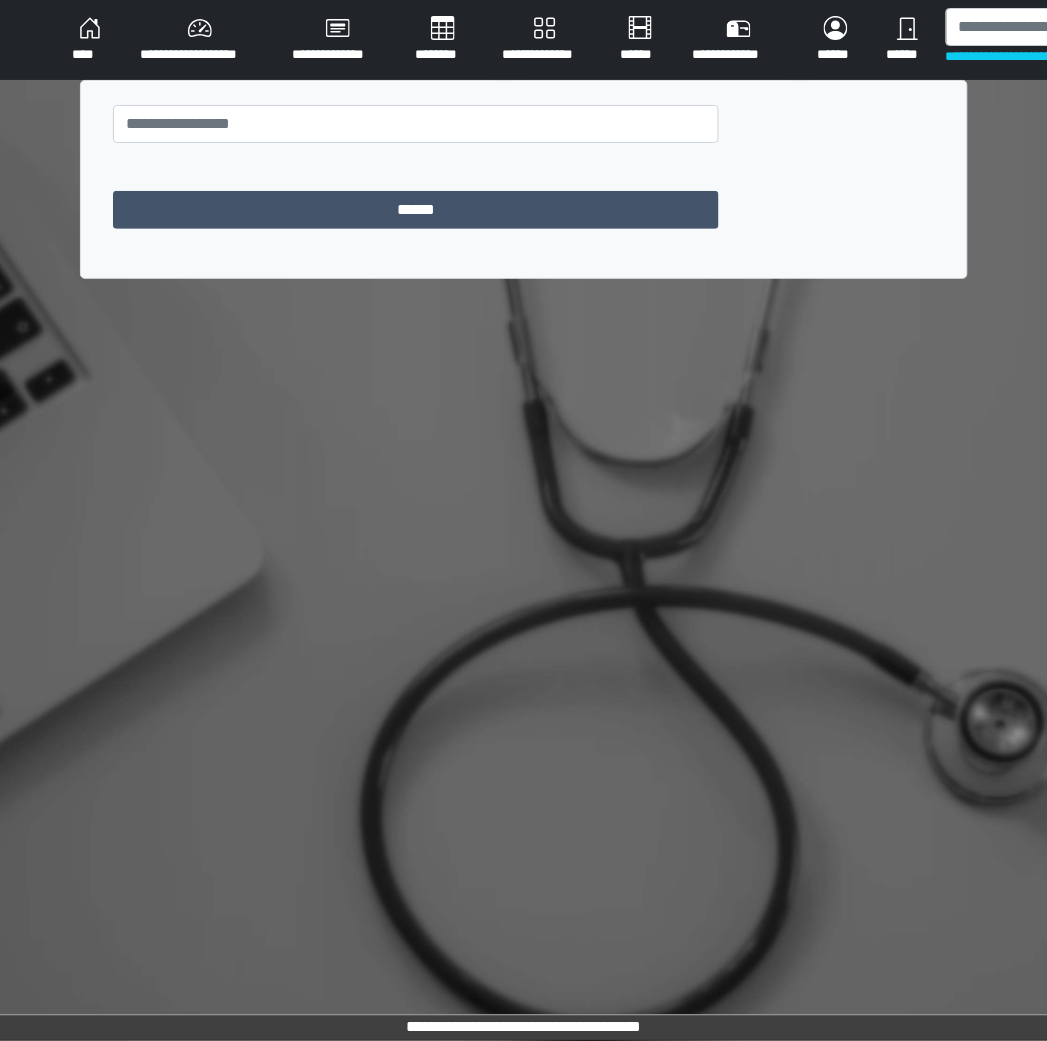 click on "**********" at bounding box center (200, 40) 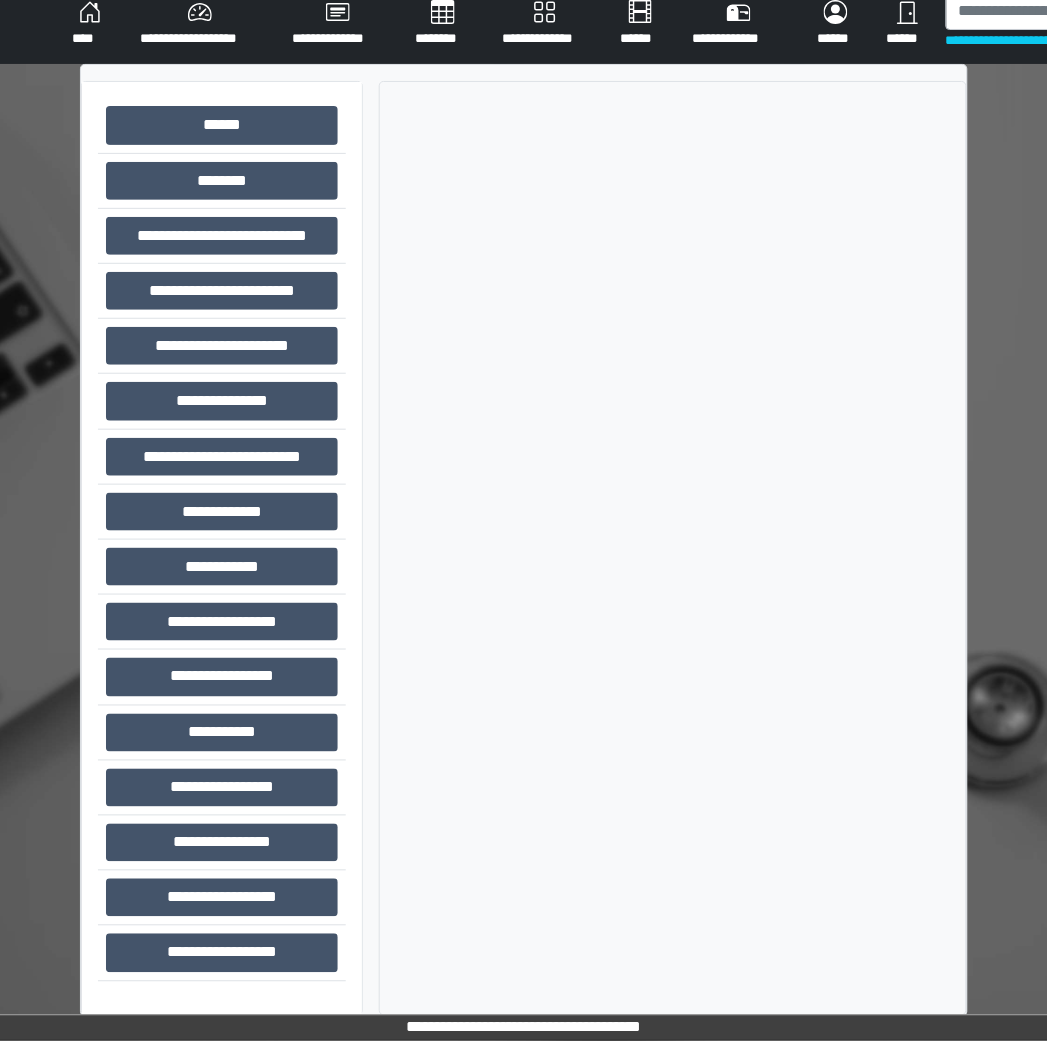 scroll, scrollTop: 0, scrollLeft: 0, axis: both 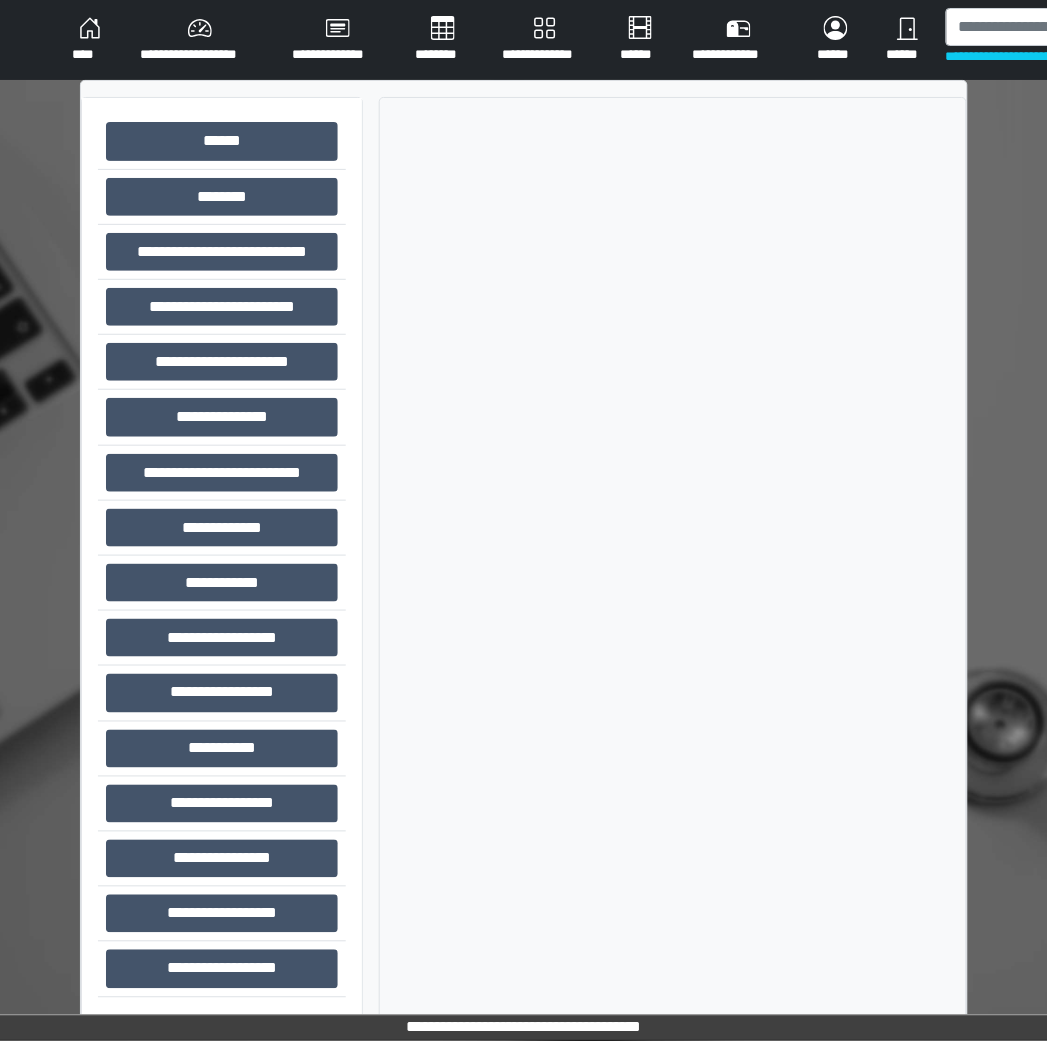 click on "****" at bounding box center [90, 40] 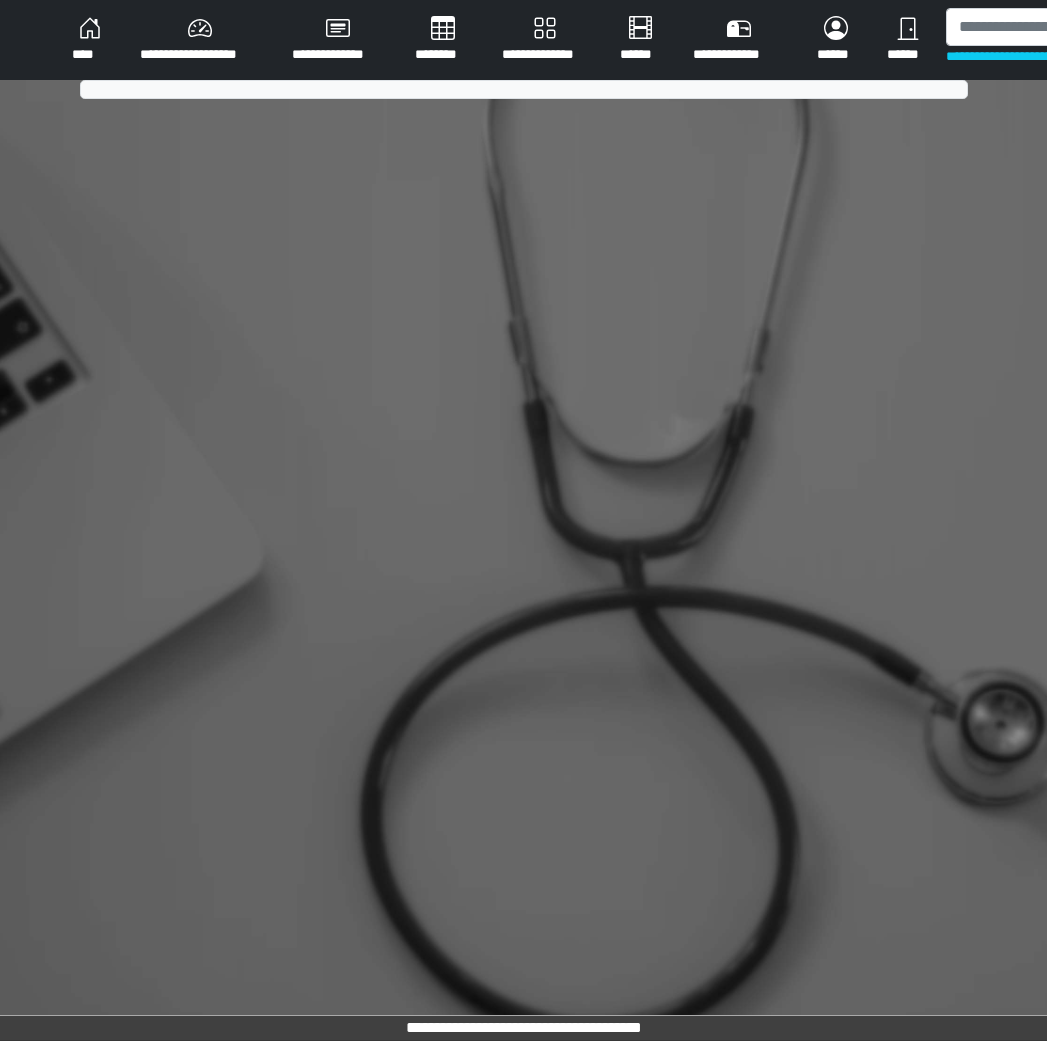 scroll, scrollTop: 0, scrollLeft: 0, axis: both 